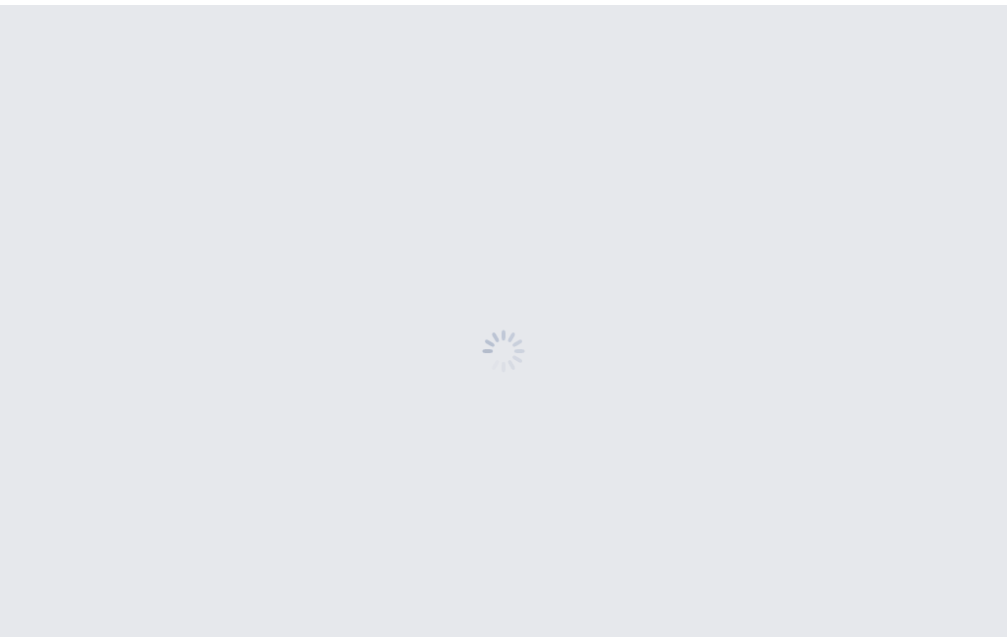 scroll, scrollTop: 0, scrollLeft: 0, axis: both 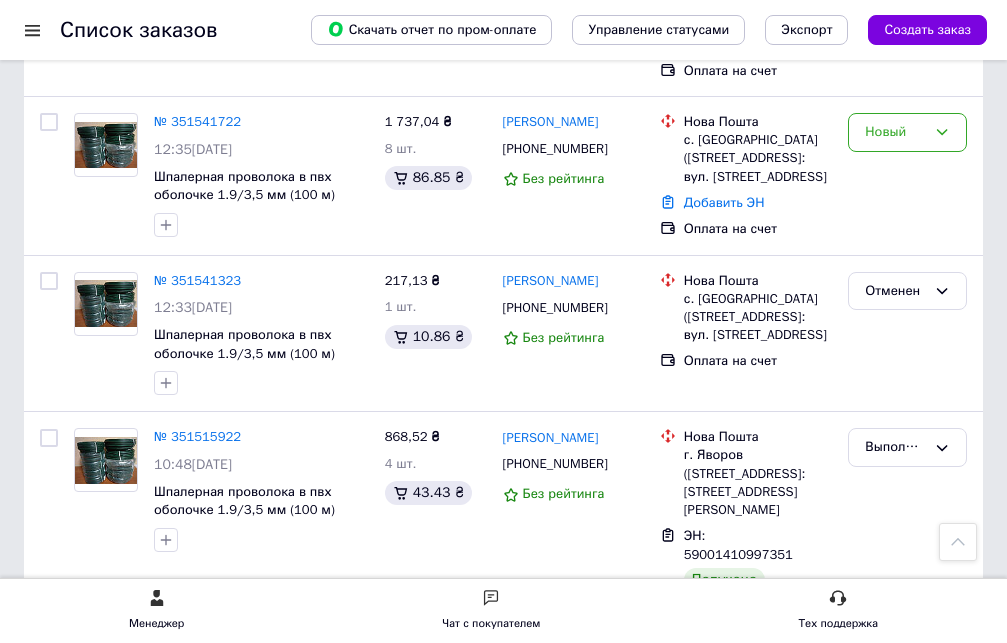 click on "2" at bounding box center (87, 680) 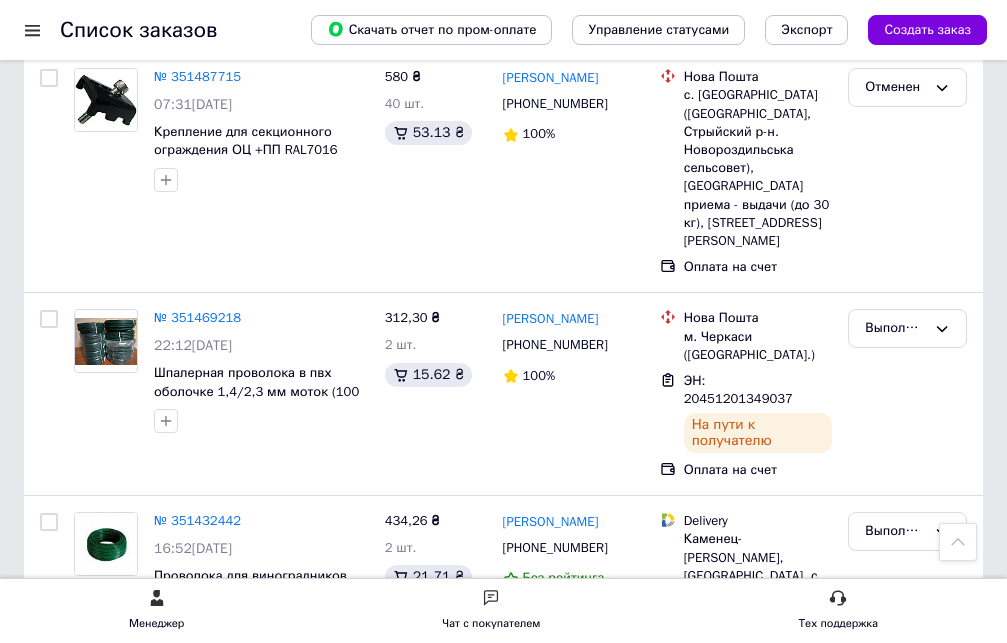 scroll, scrollTop: 0, scrollLeft: 0, axis: both 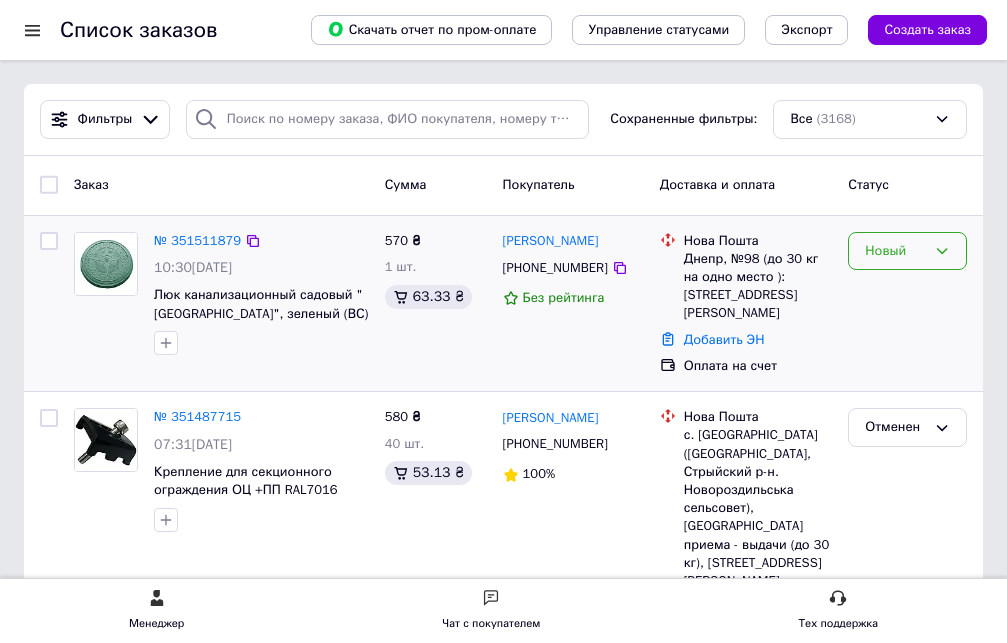 click on "Новый" at bounding box center (907, 251) 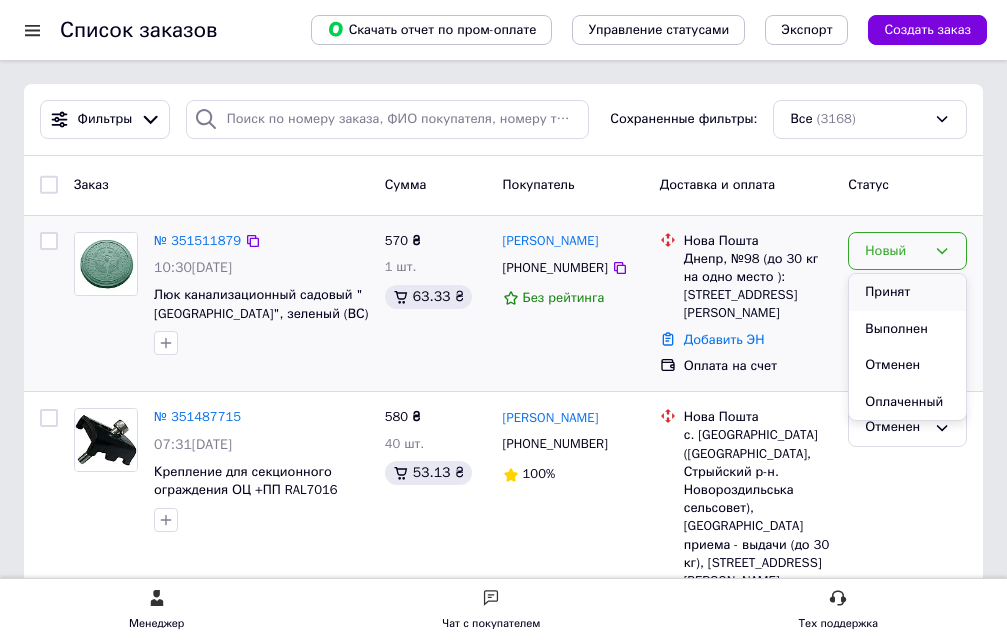 click on "Принят" at bounding box center (907, 292) 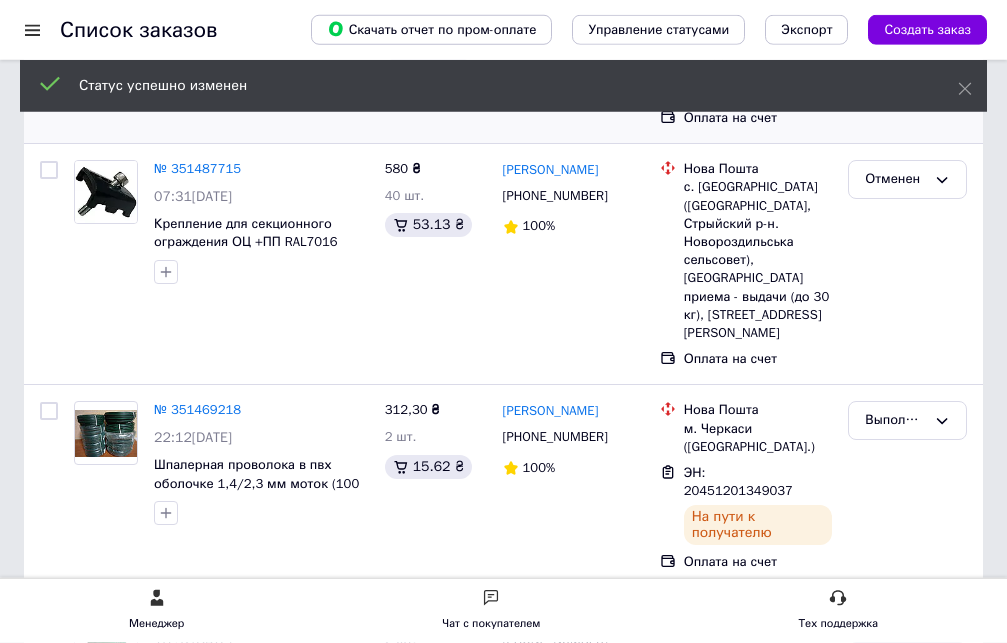 scroll, scrollTop: 3094, scrollLeft: 0, axis: vertical 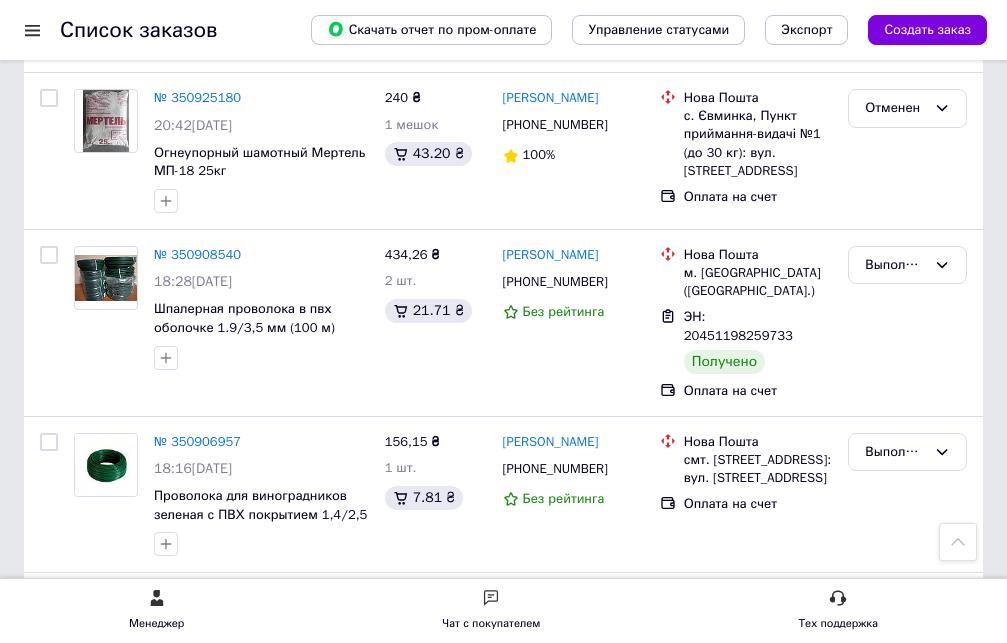 click on "1" at bounding box center [175, 823] 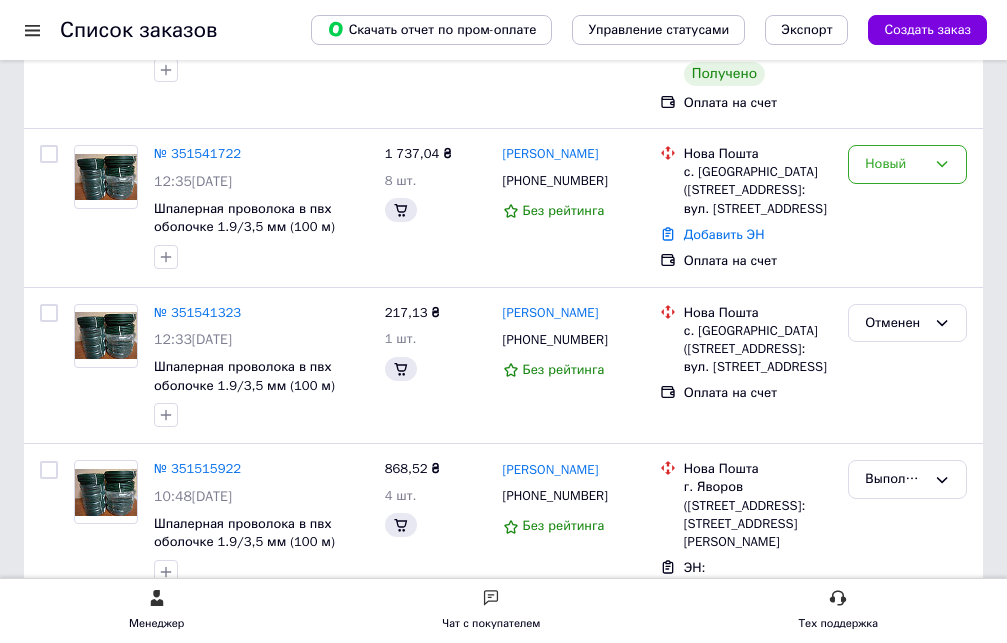 scroll, scrollTop: 0, scrollLeft: 0, axis: both 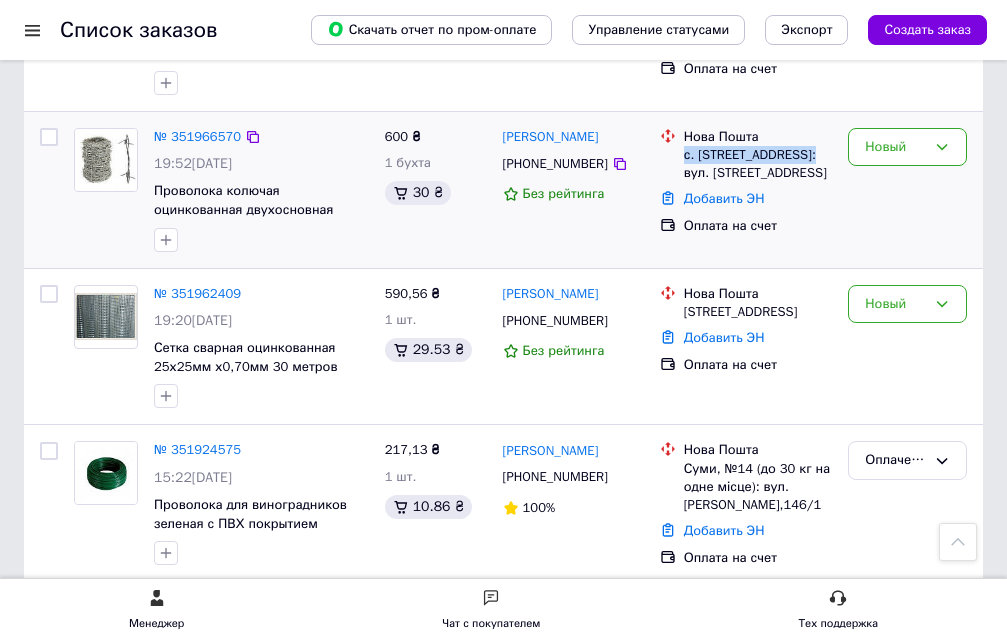 drag, startPoint x: 684, startPoint y: 152, endPoint x: 816, endPoint y: 145, distance: 132.18547 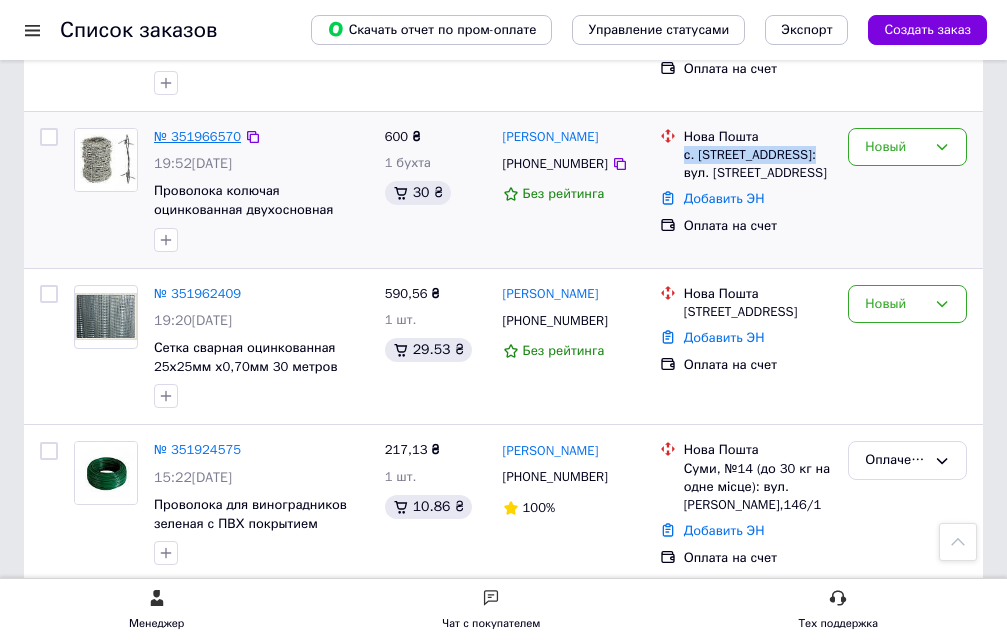 click on "№ 351966570" at bounding box center [197, 136] 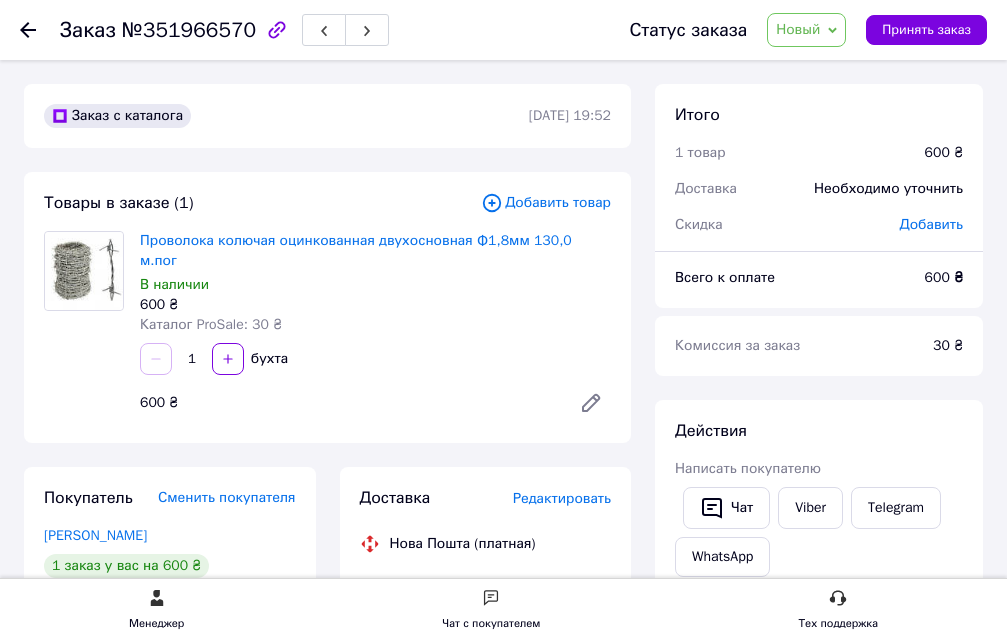 scroll, scrollTop: 102, scrollLeft: 0, axis: vertical 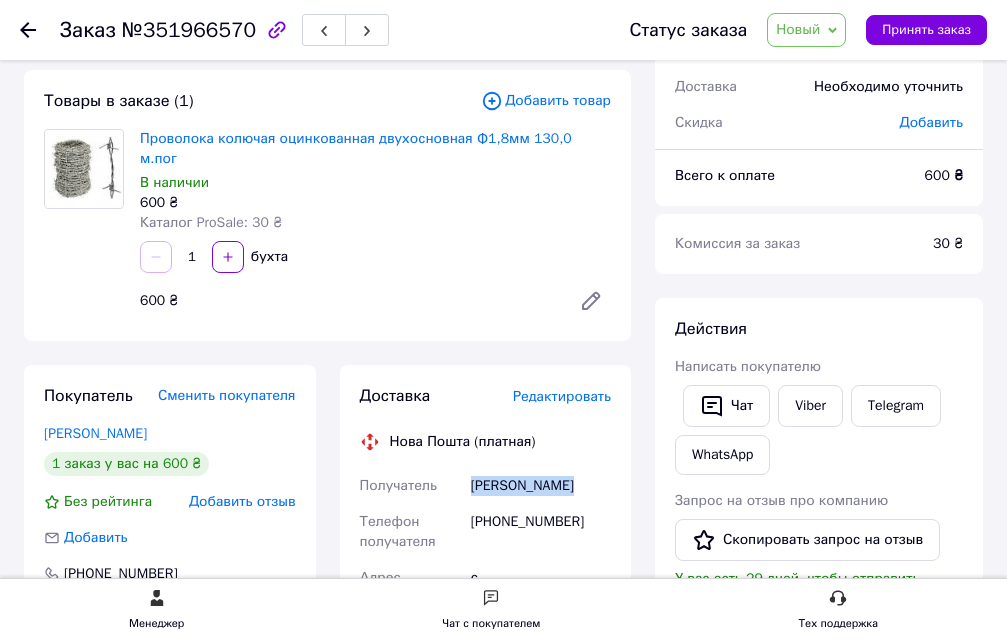 drag, startPoint x: 470, startPoint y: 465, endPoint x: 573, endPoint y: 479, distance: 103.947105 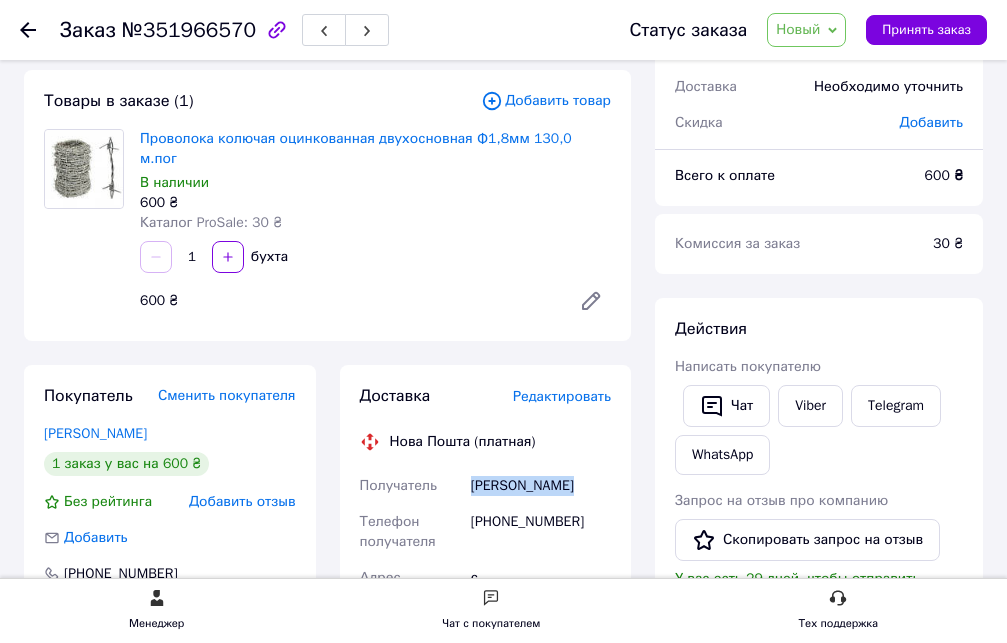 copy on "Волянюк Лідія" 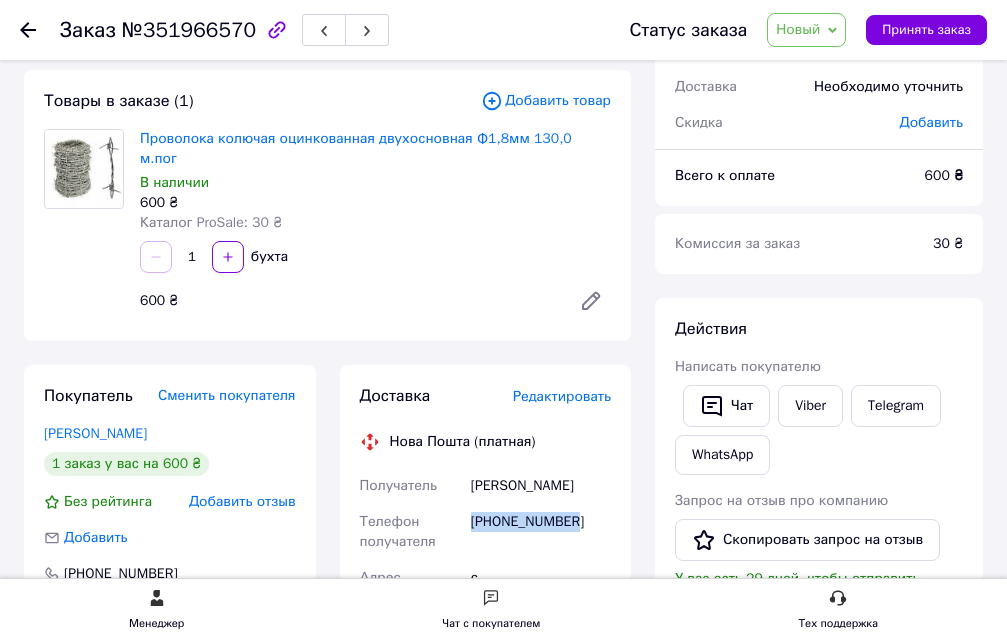 drag, startPoint x: 473, startPoint y: 502, endPoint x: 594, endPoint y: 512, distance: 121.41252 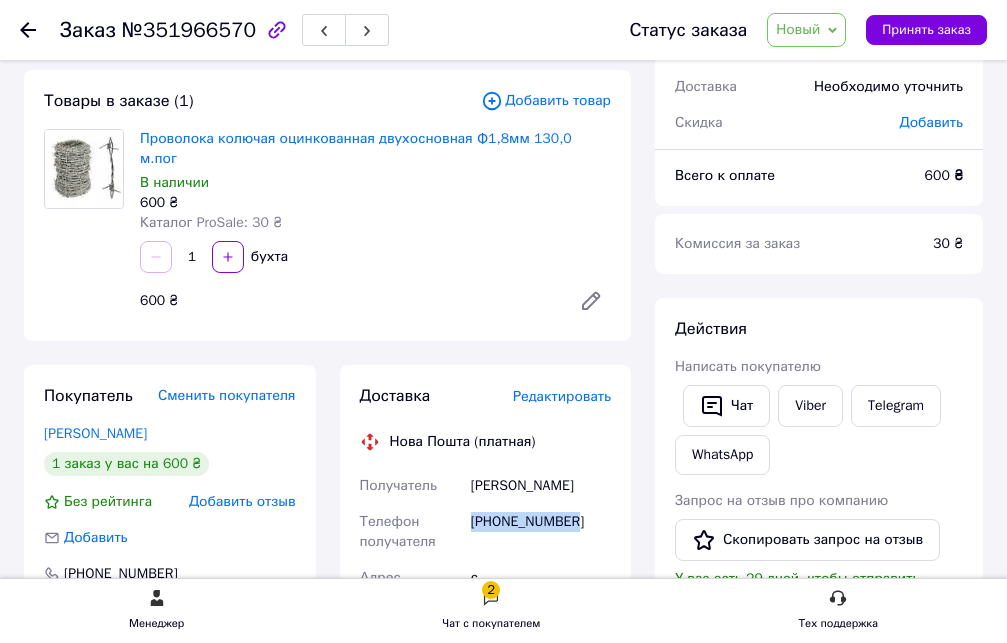 click on "Чат с покупателем" at bounding box center [491, 623] 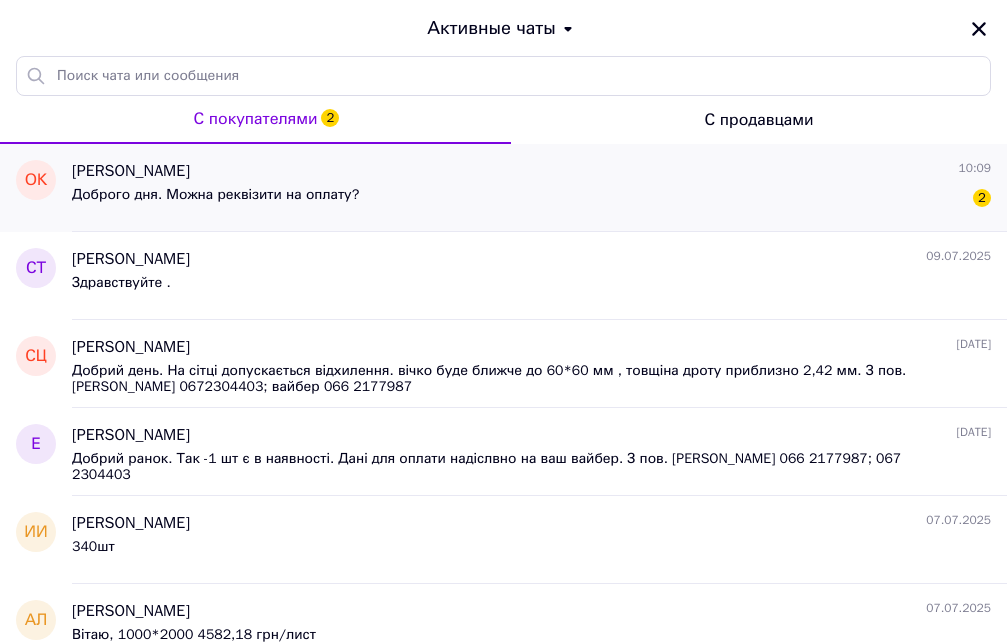 click on "Доброго дня.
Можна реквізити на оплату?" at bounding box center (215, 201) 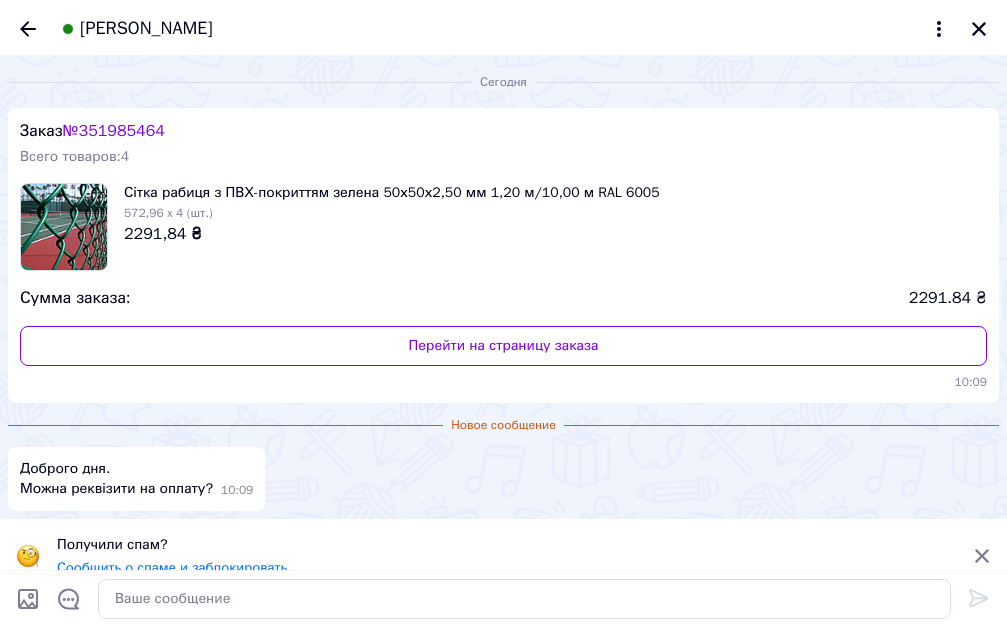 scroll, scrollTop: 22, scrollLeft: 0, axis: vertical 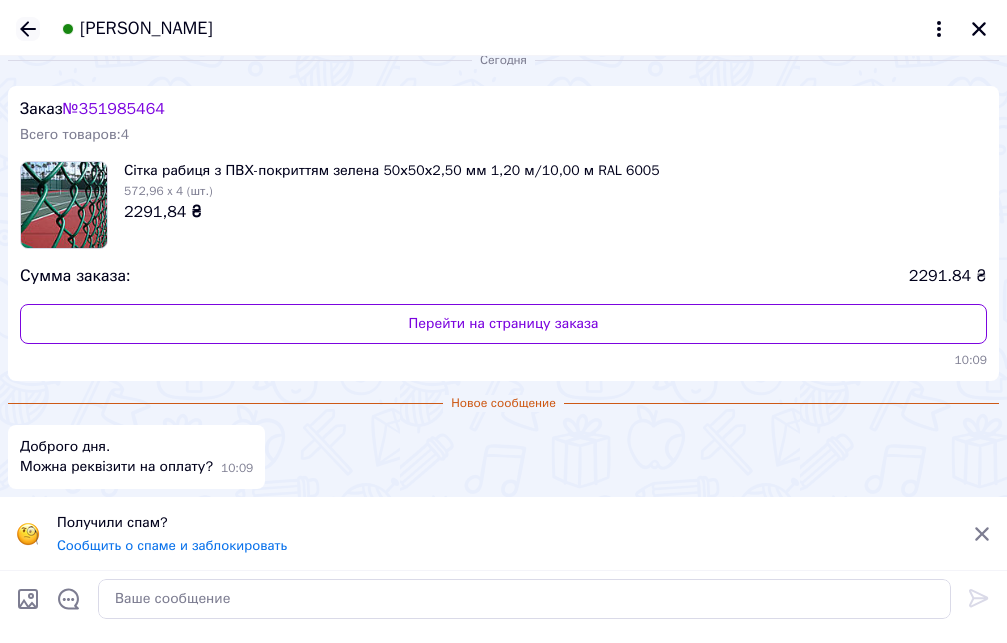 click 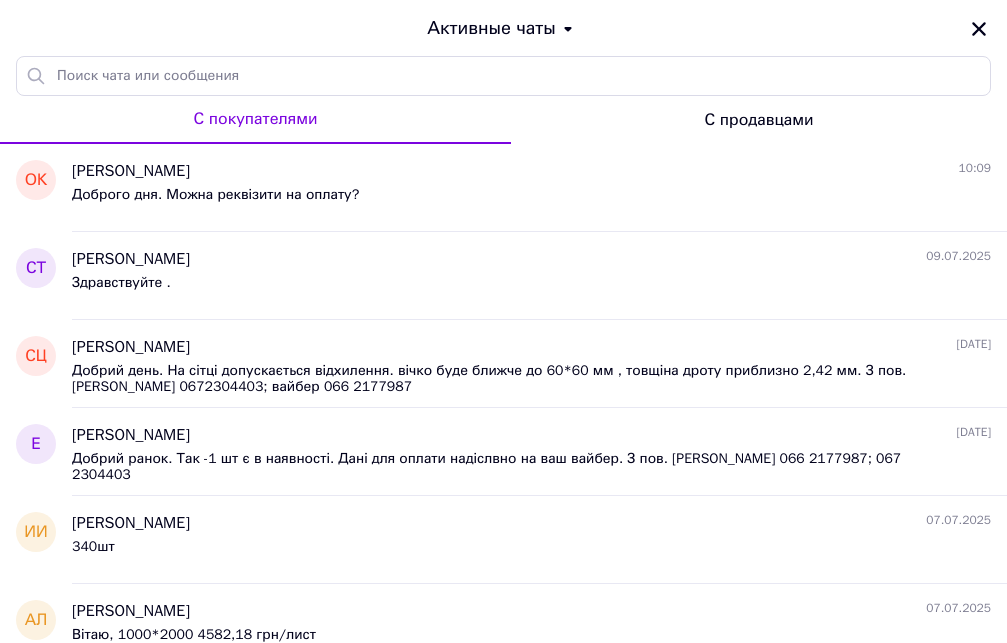 scroll, scrollTop: 0, scrollLeft: 0, axis: both 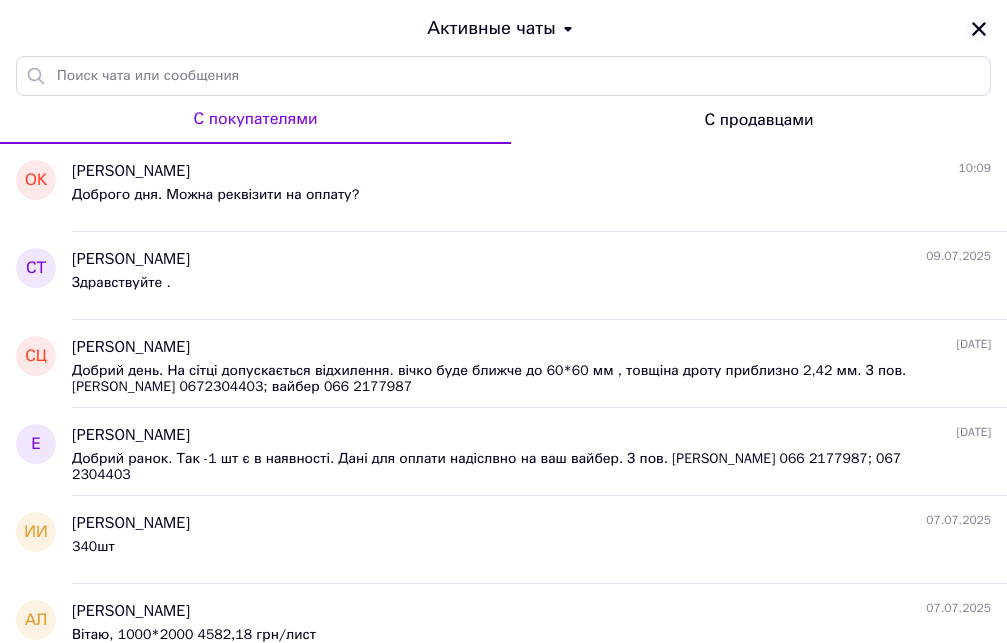 click 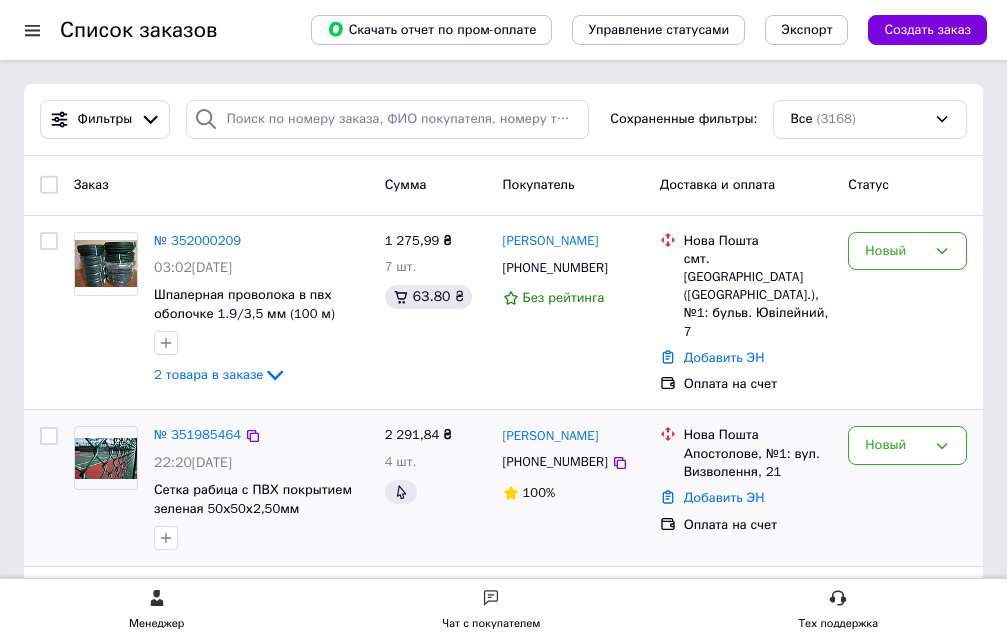 scroll, scrollTop: 102, scrollLeft: 0, axis: vertical 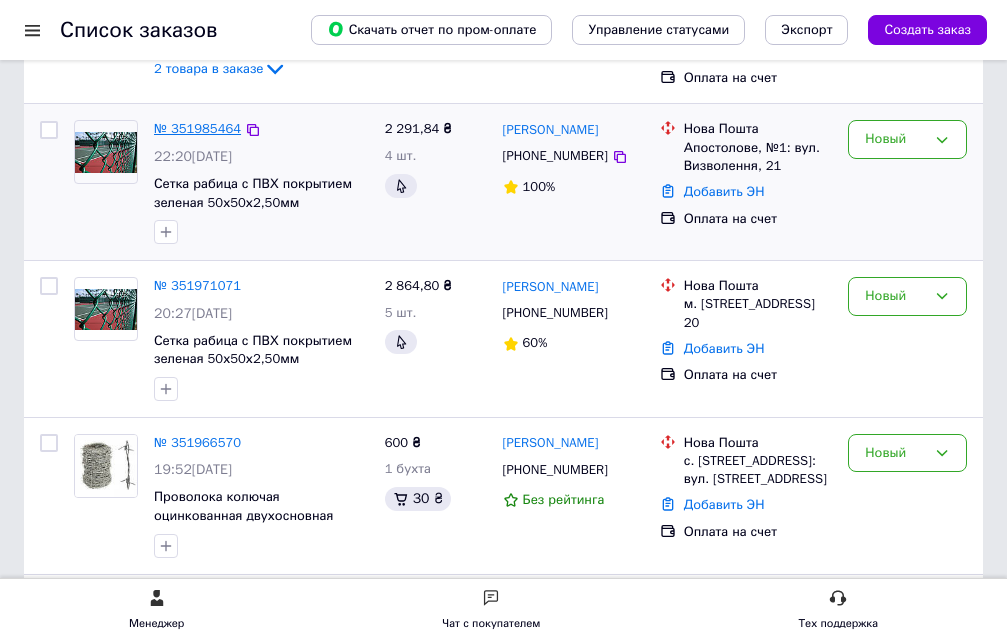 click on "№ 351985464" at bounding box center (197, 128) 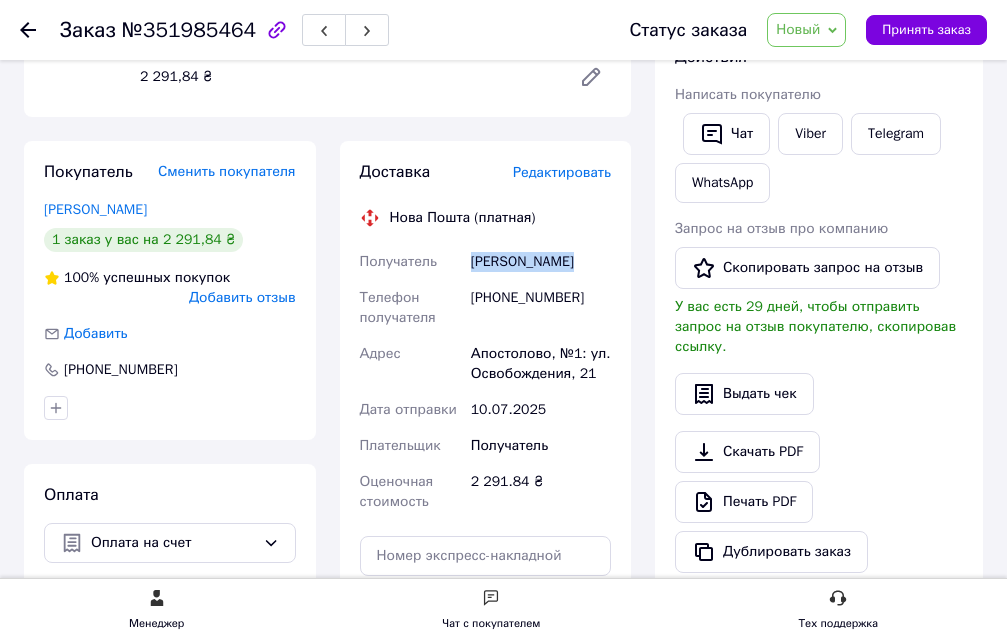 drag, startPoint x: 471, startPoint y: 263, endPoint x: 579, endPoint y: 265, distance: 108.01852 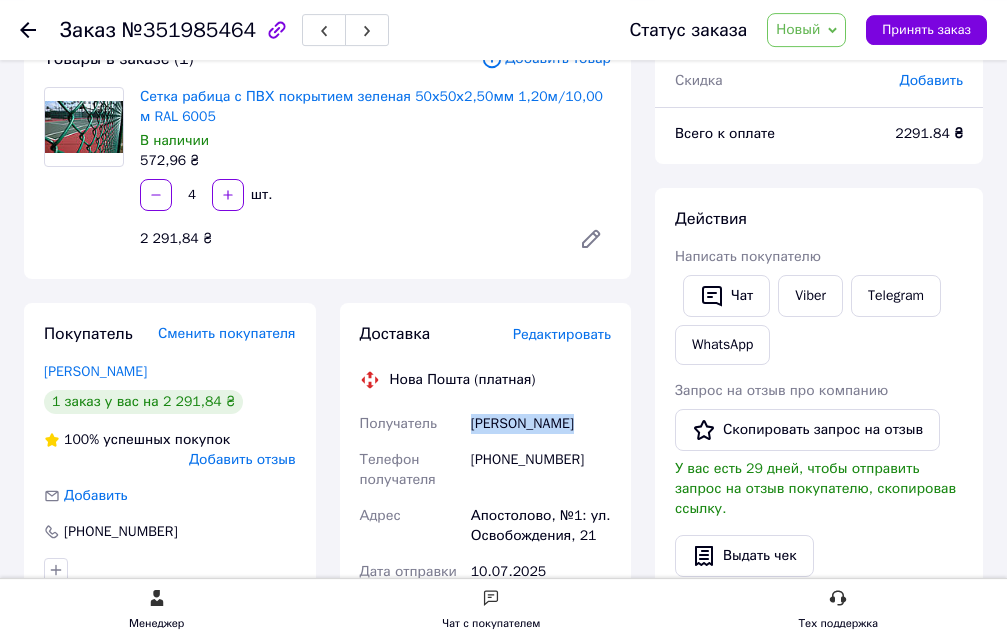 scroll, scrollTop: 0, scrollLeft: 0, axis: both 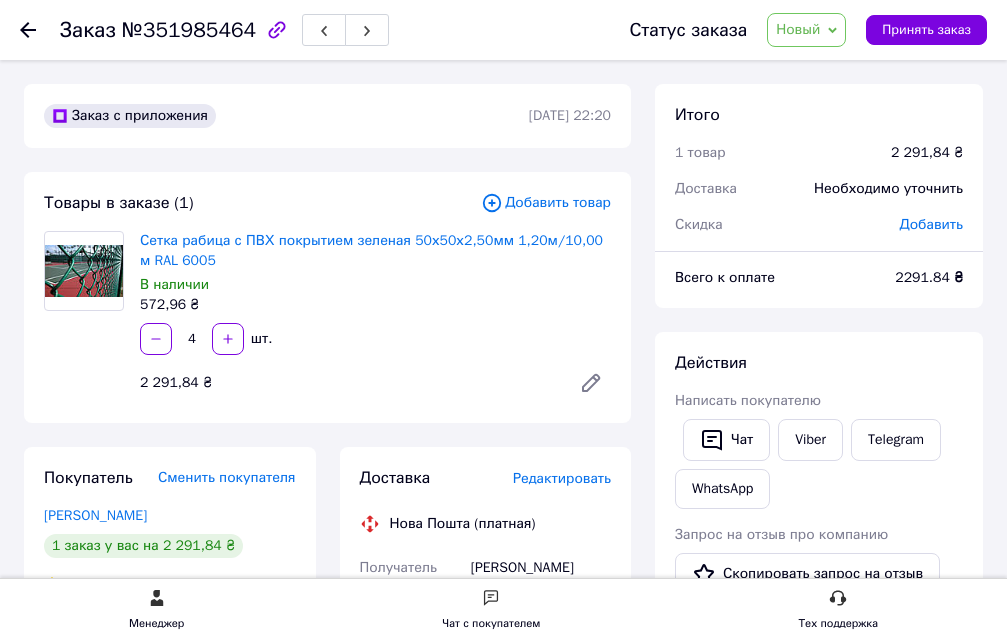 click on "2 291,84 ₴" at bounding box center [347, 383] 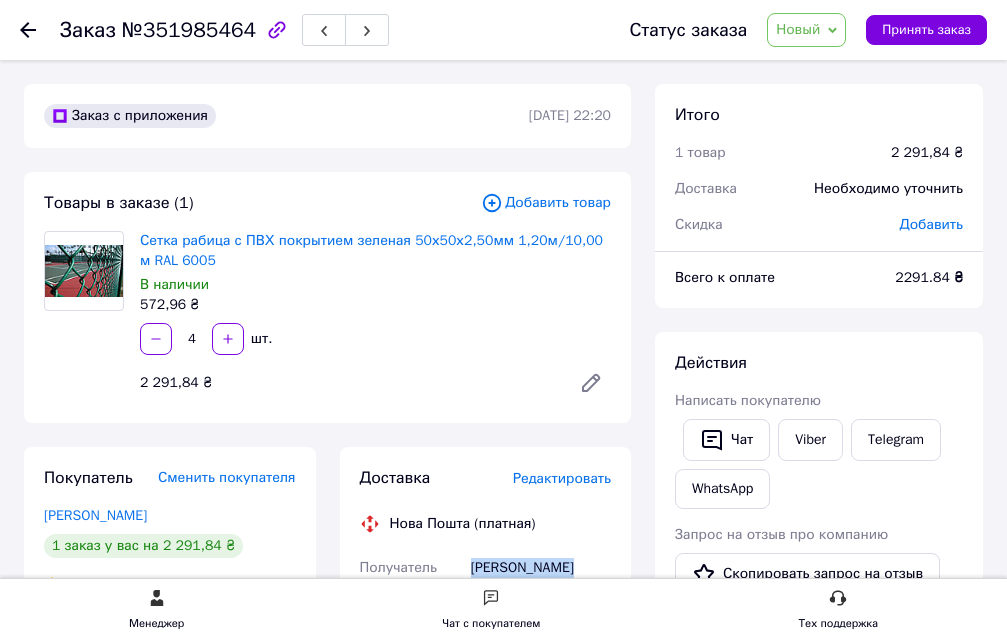 drag, startPoint x: 471, startPoint y: 563, endPoint x: 547, endPoint y: 570, distance: 76.321686 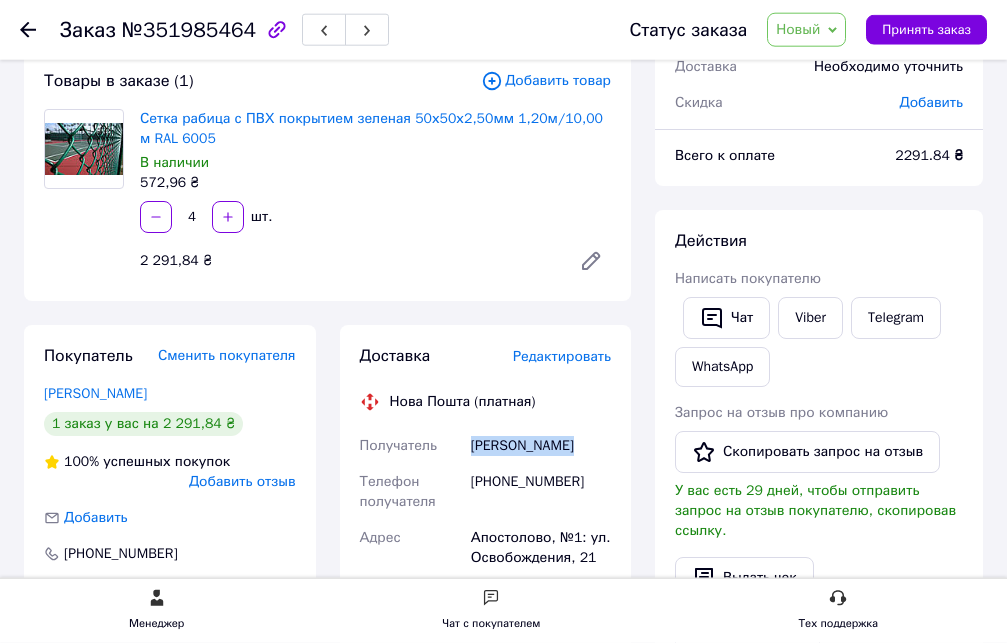 scroll, scrollTop: 204, scrollLeft: 0, axis: vertical 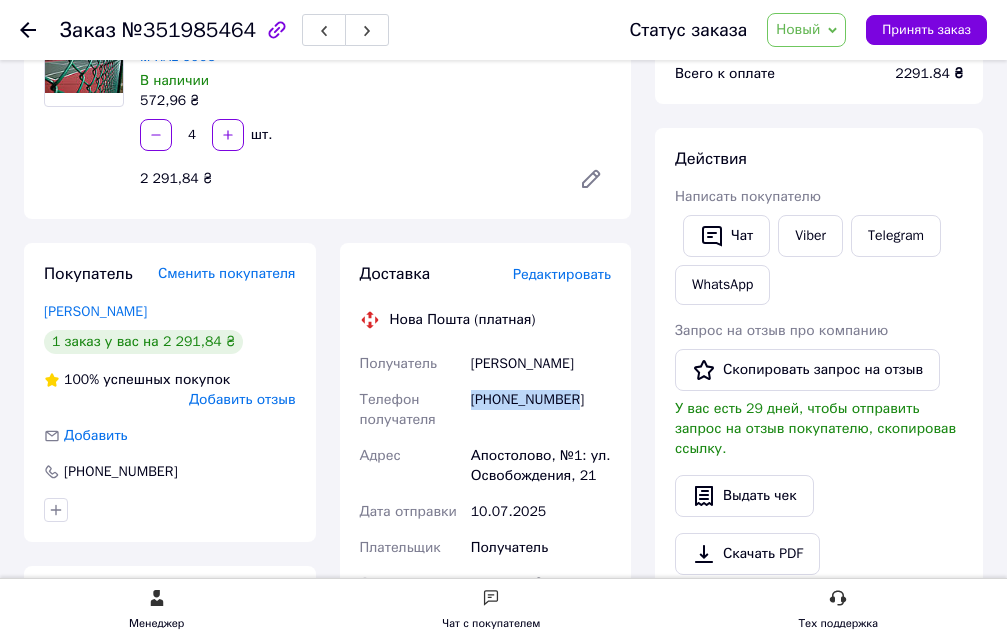drag, startPoint x: 472, startPoint y: 400, endPoint x: 620, endPoint y: 404, distance: 148.05405 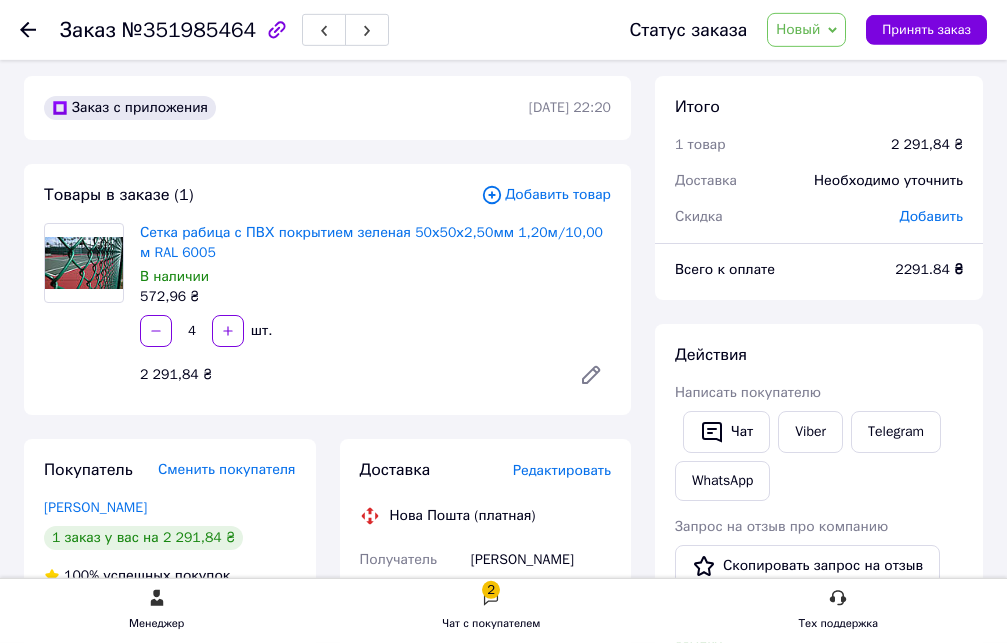 scroll, scrollTop: 0, scrollLeft: 0, axis: both 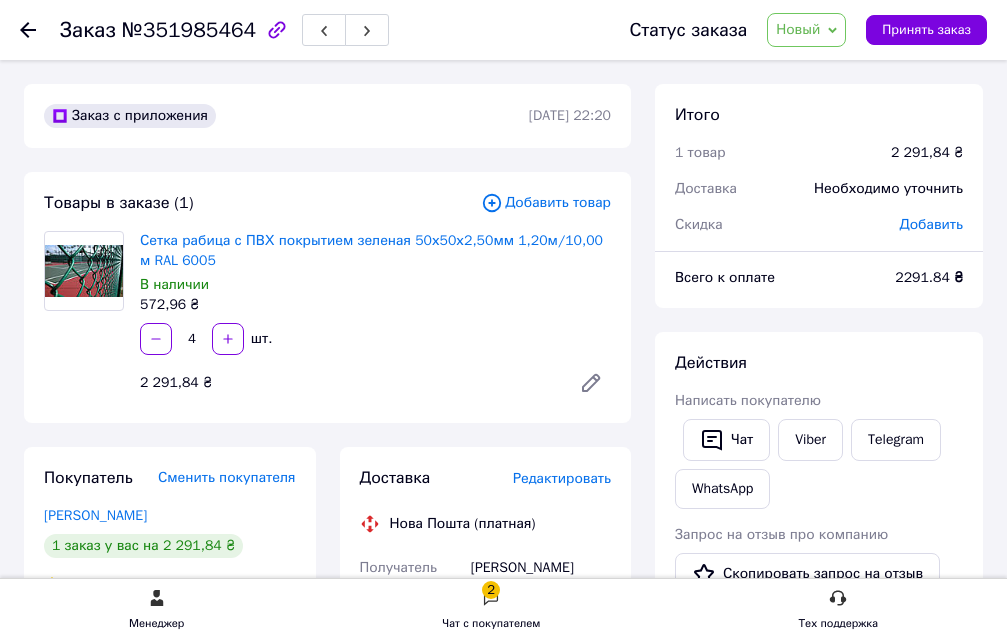 click on "Новый" at bounding box center (806, 30) 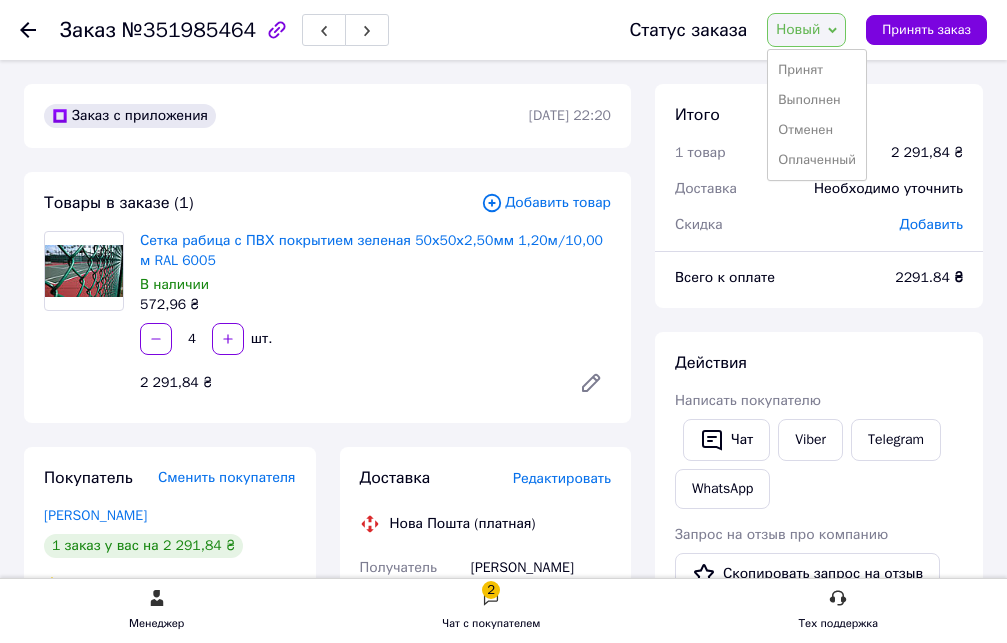 click on "Принят" at bounding box center [817, 70] 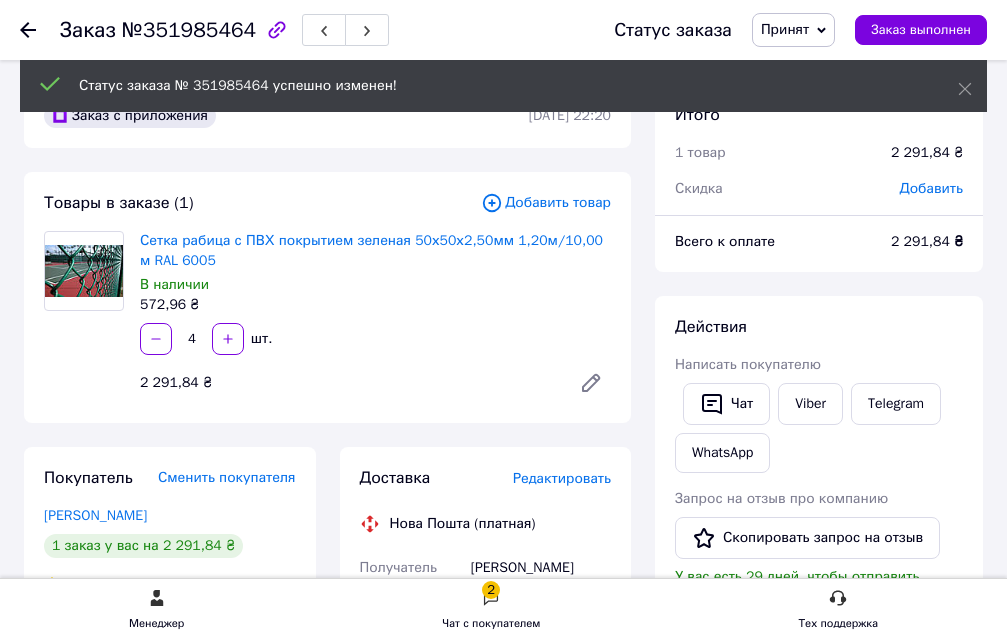 click on "Чат с покупателем" at bounding box center [491, 623] 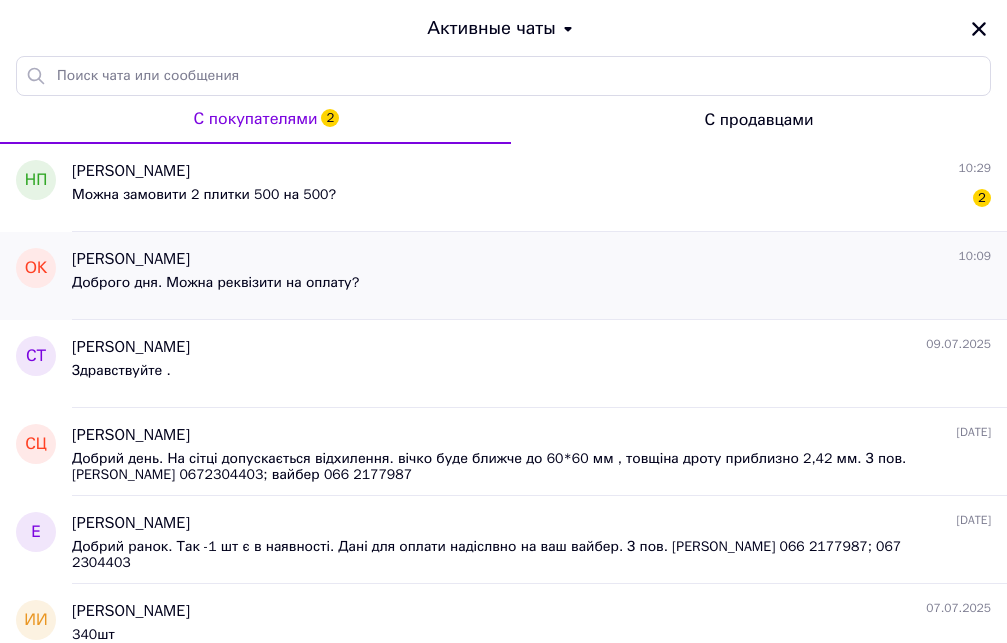 click on "Доброго дня.
Можна реквізити на оплату?" at bounding box center [215, 283] 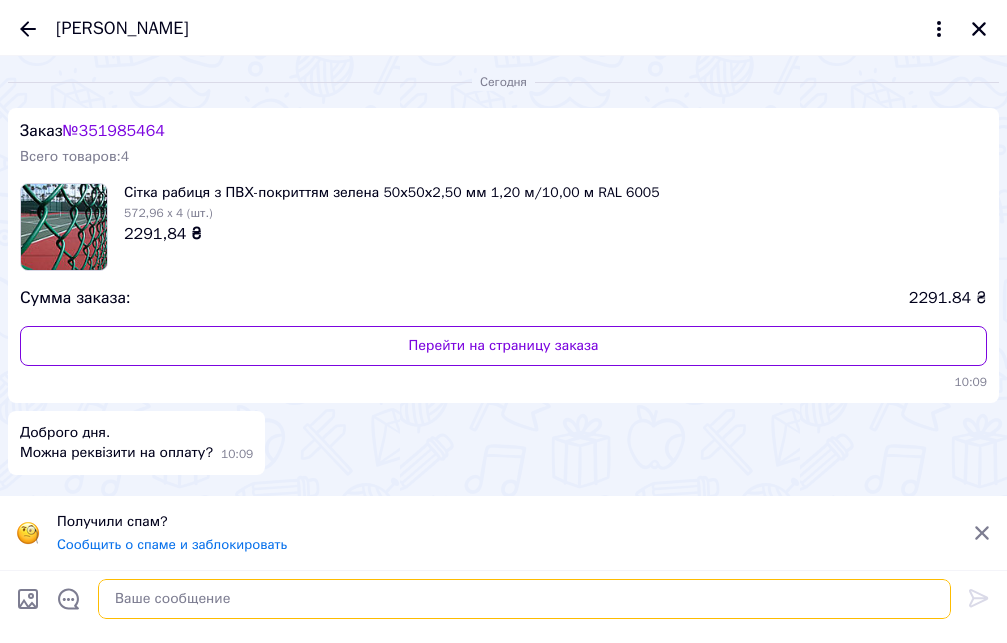 click at bounding box center (524, 599) 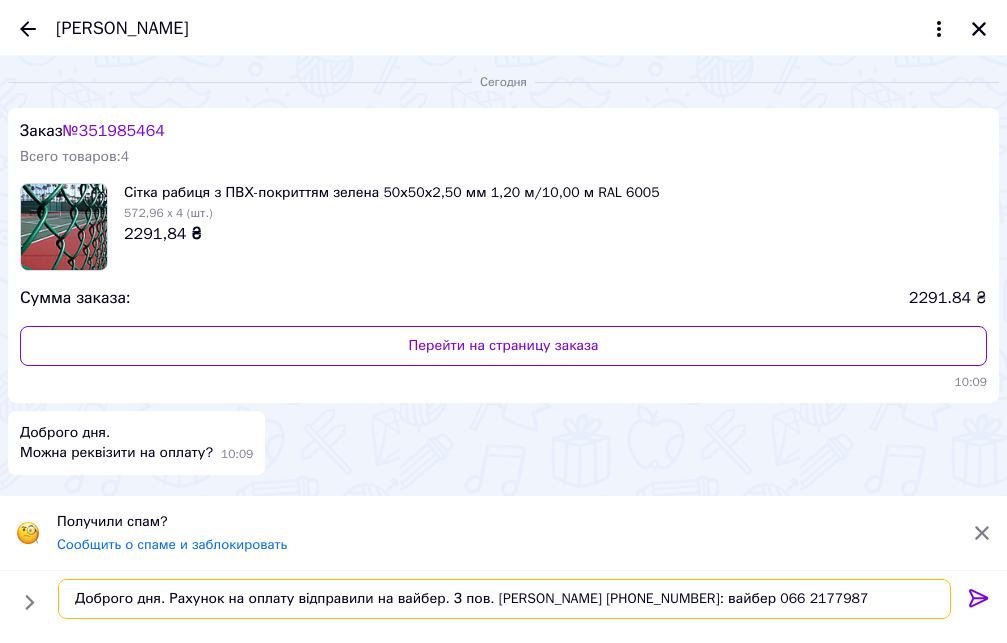 type on "Доброго дня. Рахунок на оплату відправили на вайбер. З пов. Ніна 067 230-44-03: вайбер 066 2177987" 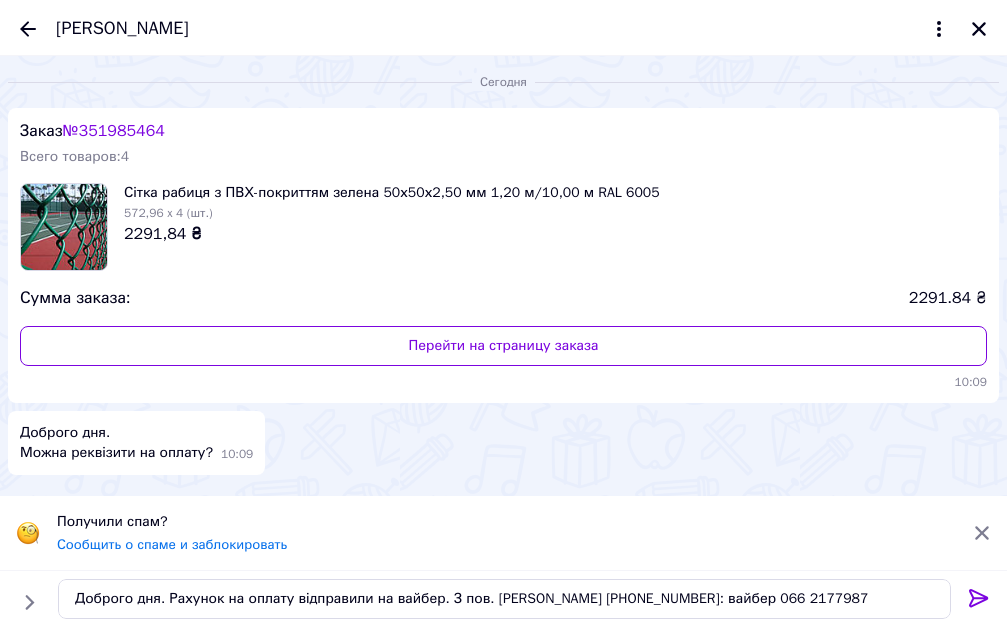 click at bounding box center [979, 602] 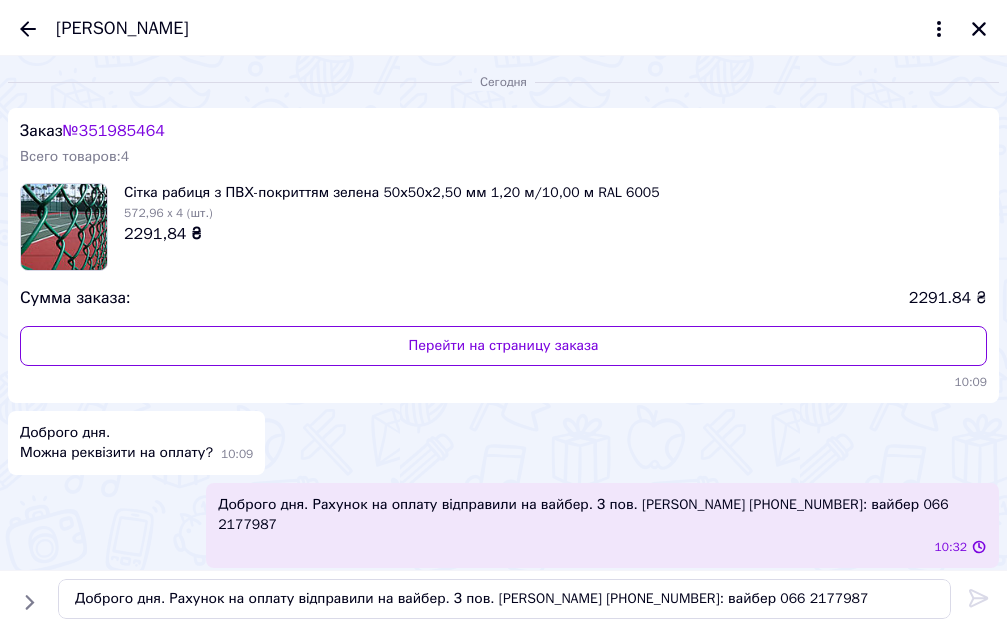 type 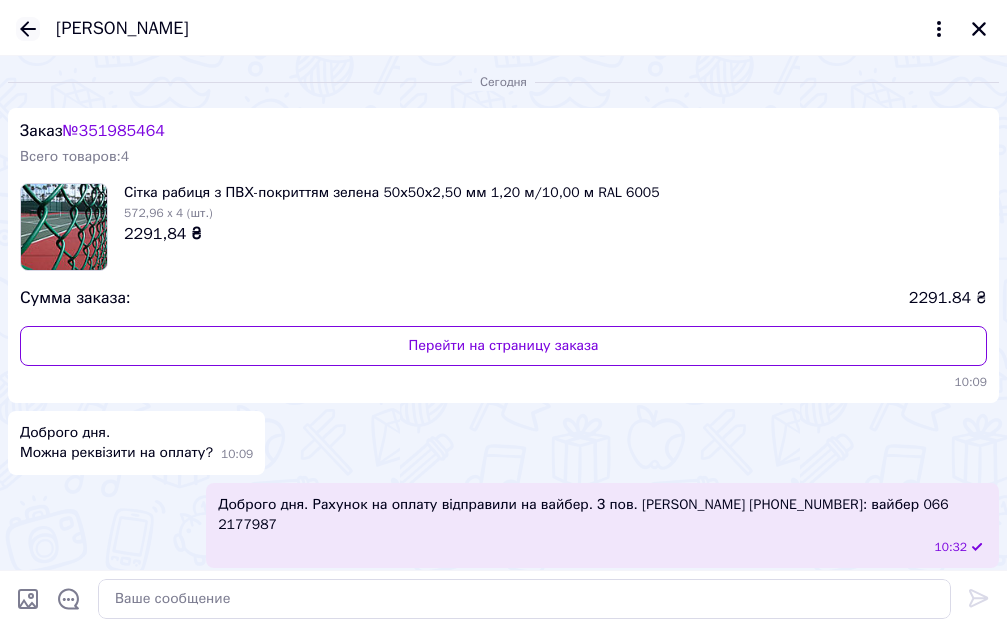 click 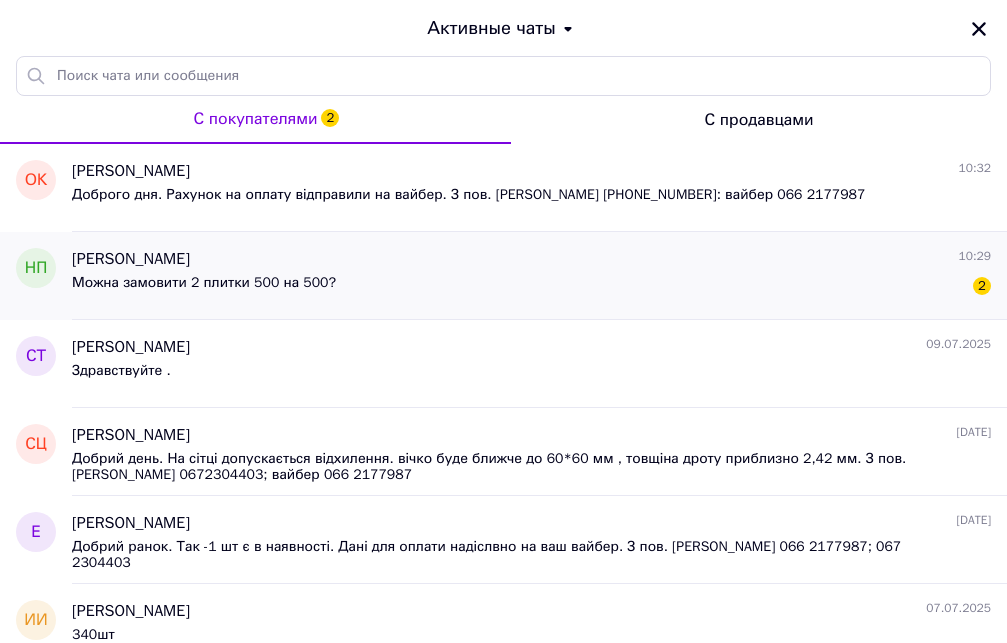 click on "Надя Первак" at bounding box center [131, 259] 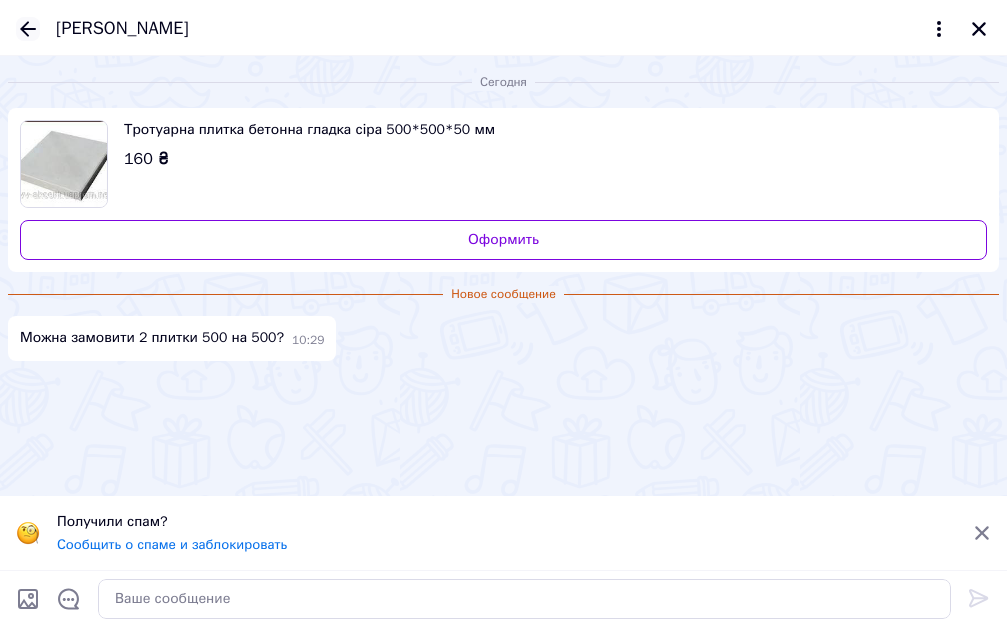 click 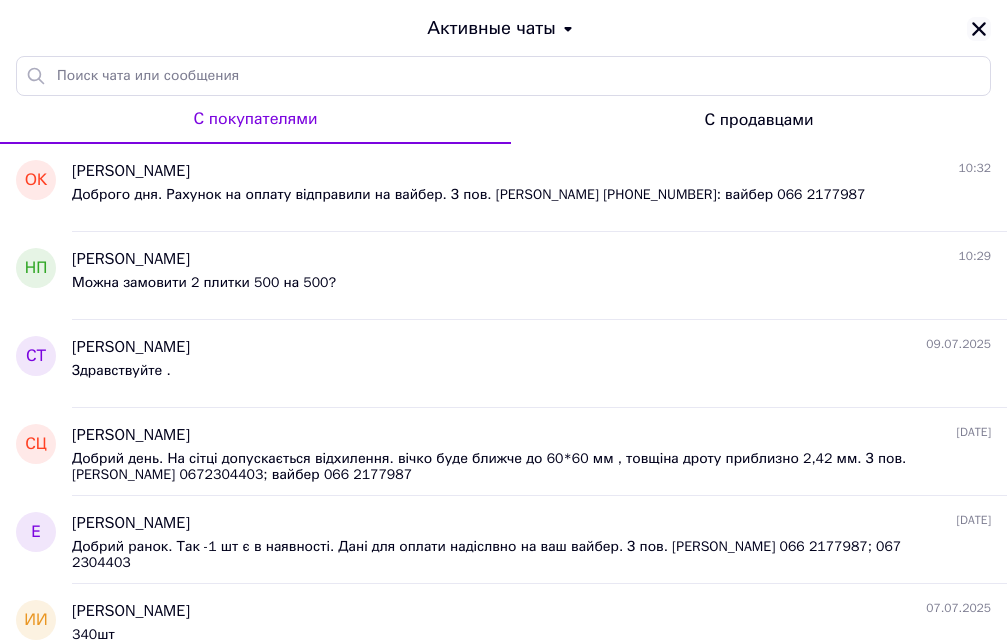 click 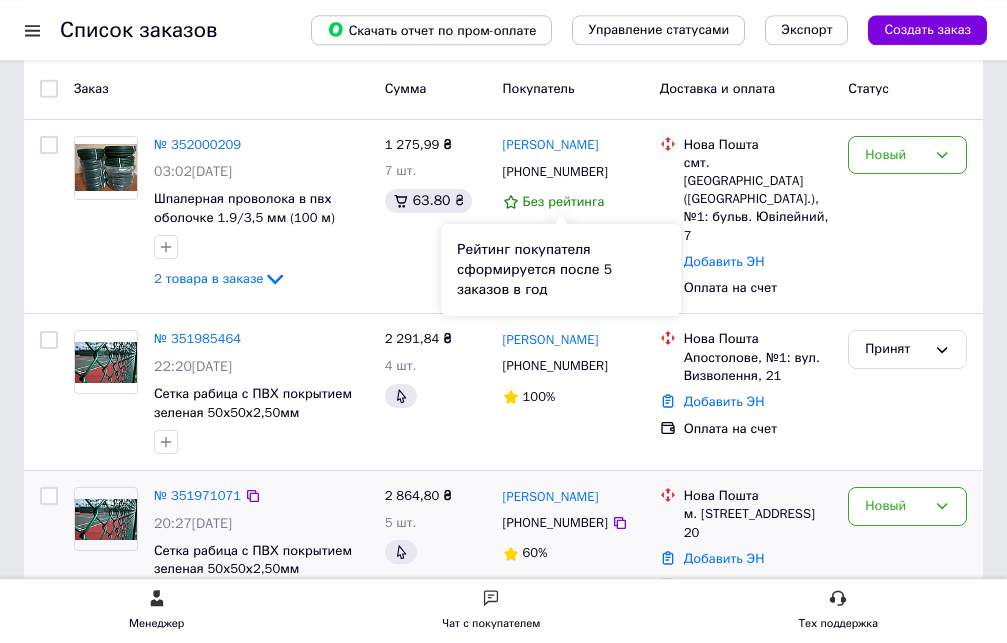 scroll, scrollTop: 306, scrollLeft: 0, axis: vertical 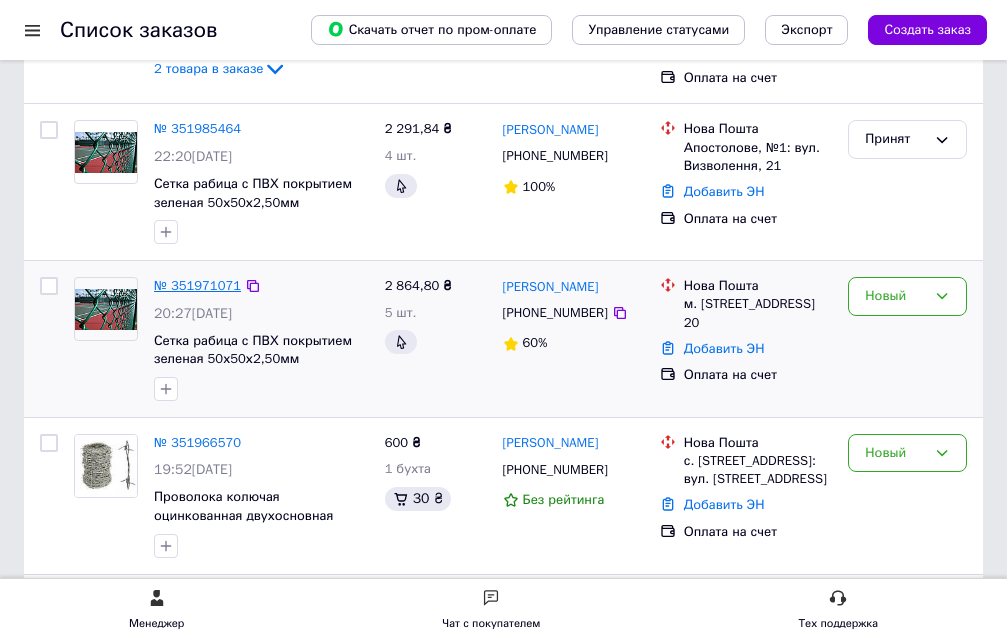click on "№ 351971071" at bounding box center (197, 285) 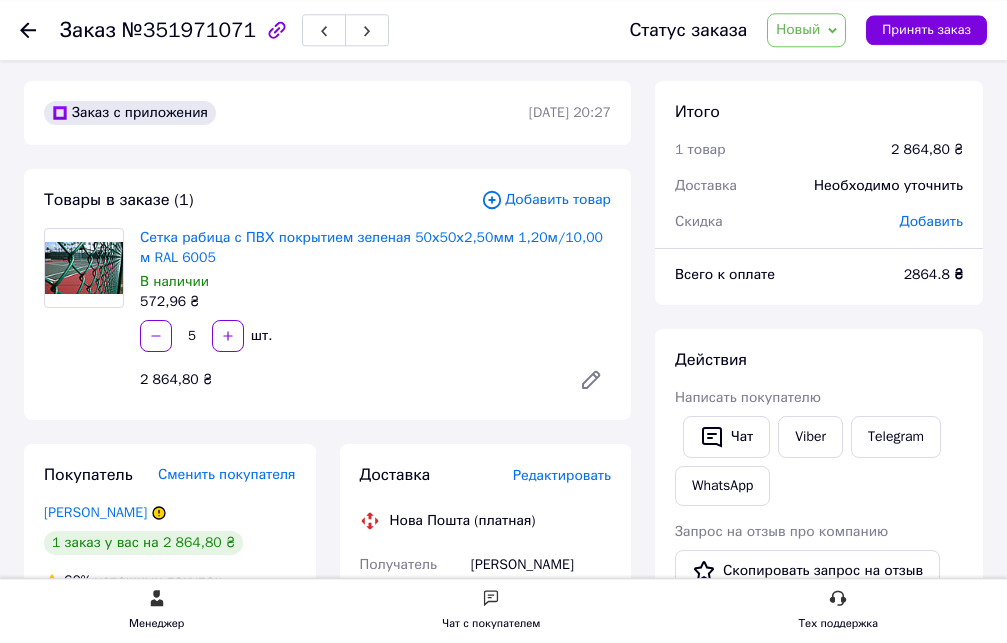scroll, scrollTop: 0, scrollLeft: 0, axis: both 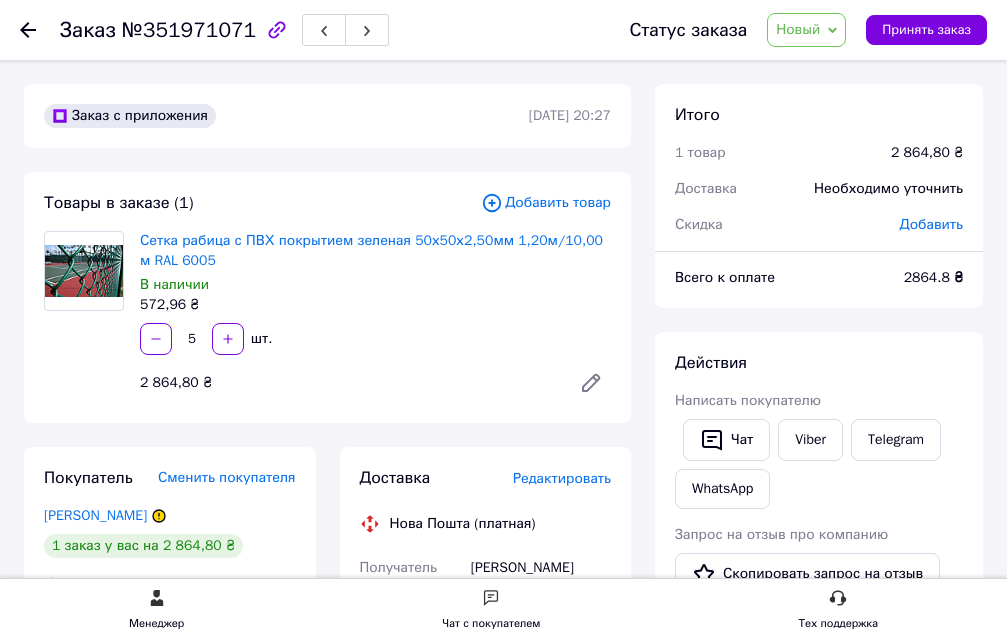 click 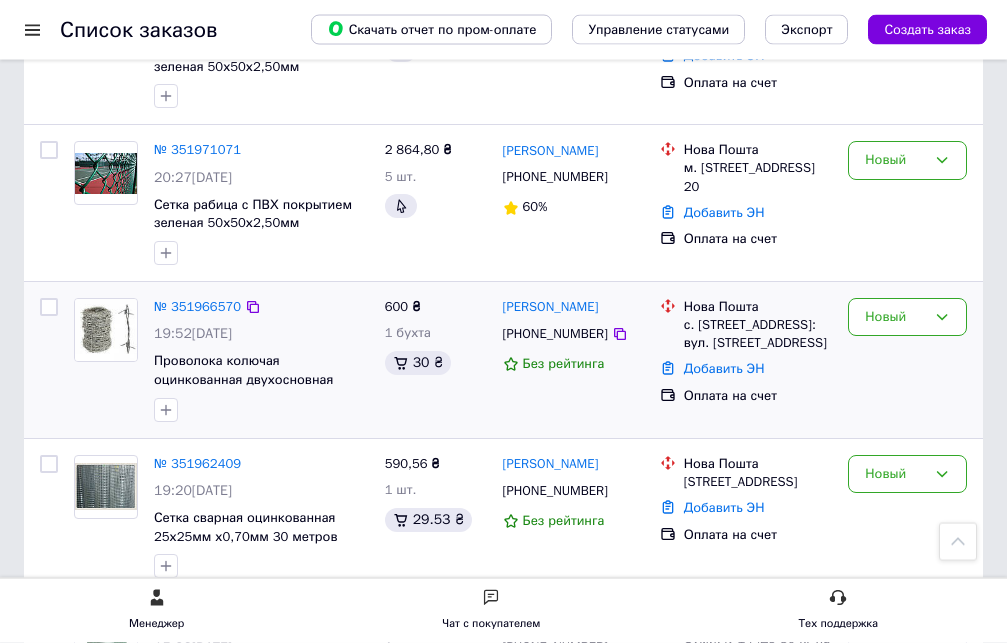 scroll, scrollTop: 510, scrollLeft: 0, axis: vertical 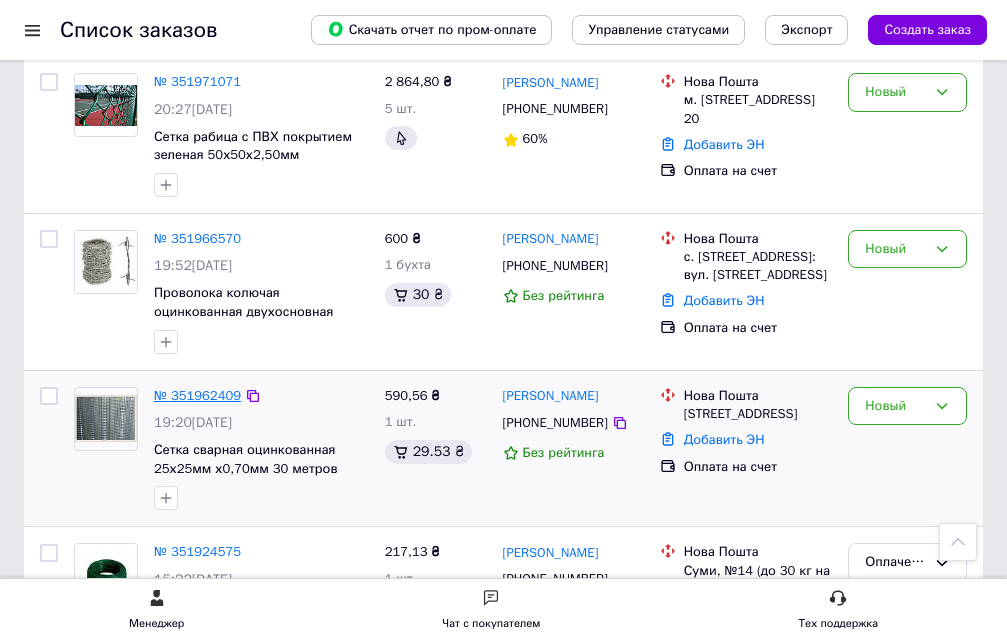 click on "№ 351962409" at bounding box center [197, 395] 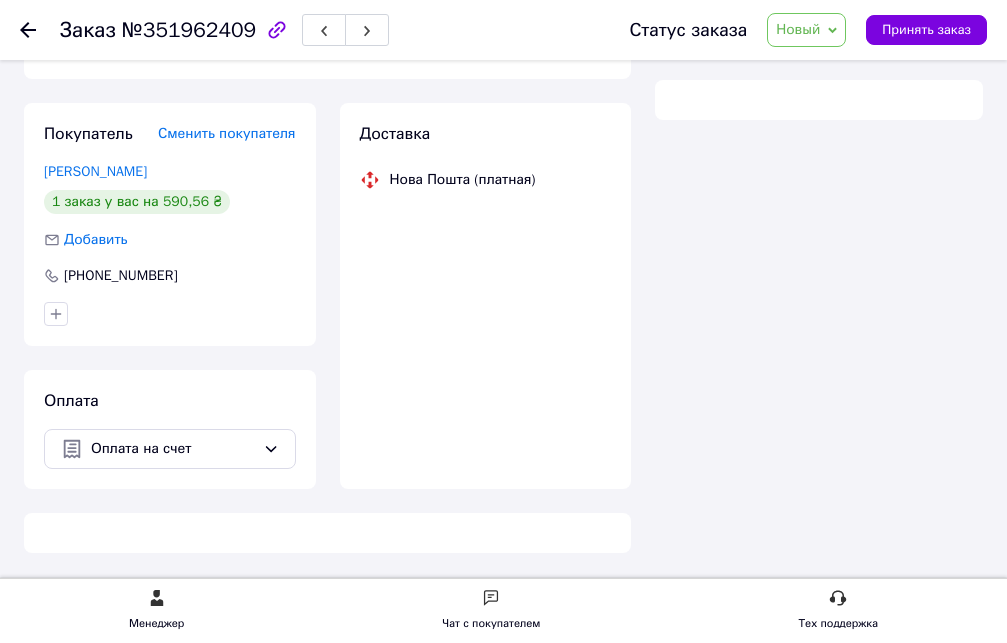 scroll, scrollTop: 344, scrollLeft: 0, axis: vertical 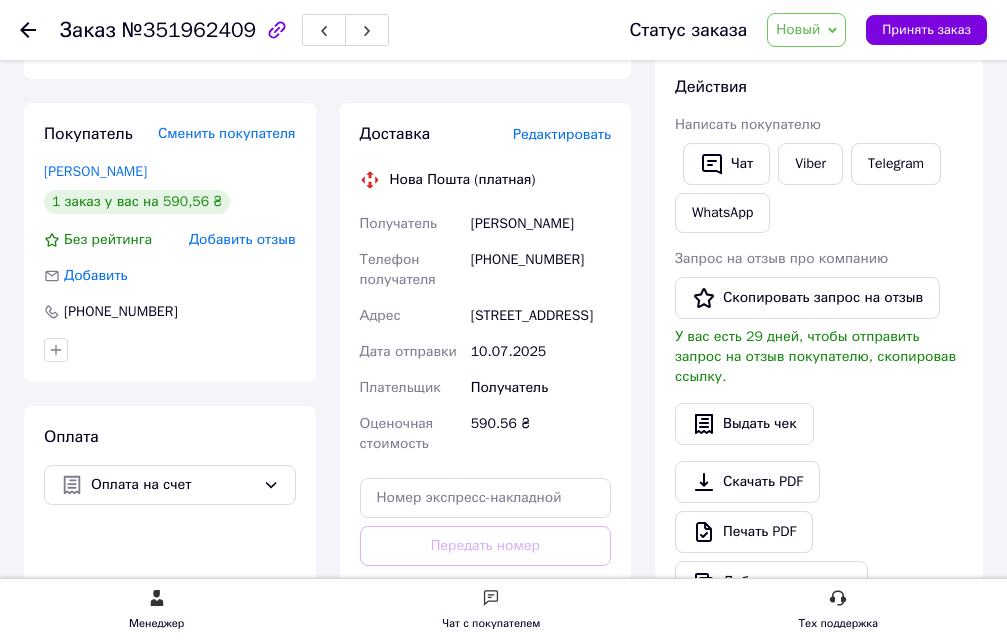 drag, startPoint x: 471, startPoint y: 224, endPoint x: 589, endPoint y: 228, distance: 118.06778 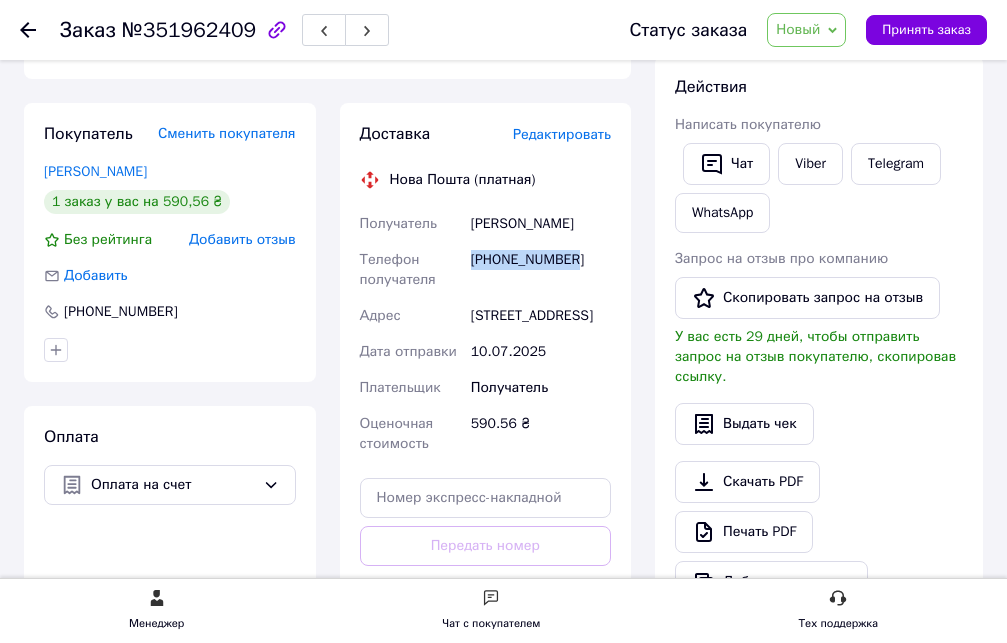drag, startPoint x: 470, startPoint y: 261, endPoint x: 582, endPoint y: 270, distance: 112.36102 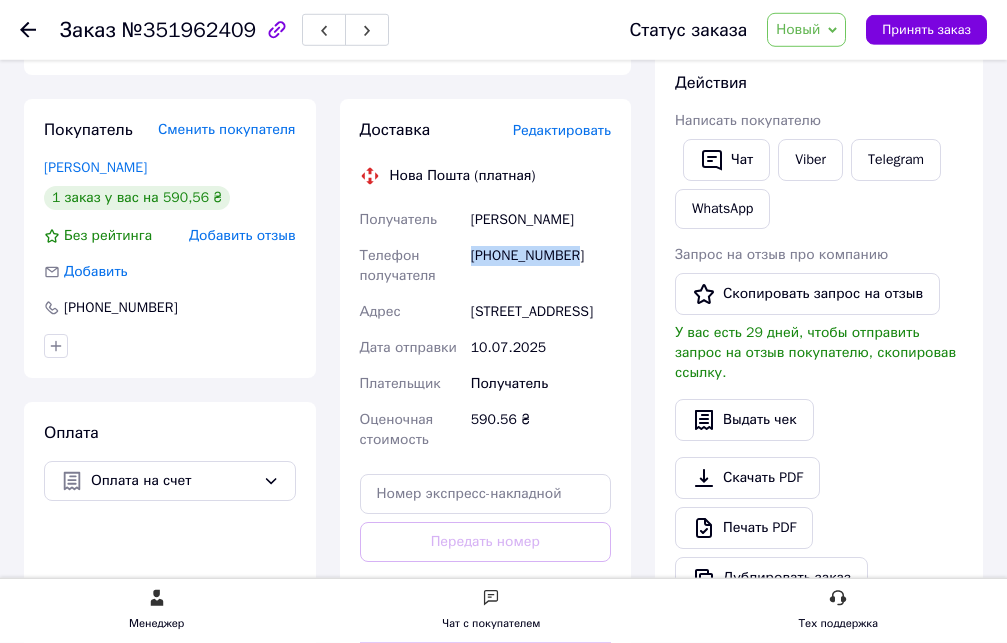 scroll, scrollTop: 344, scrollLeft: 0, axis: vertical 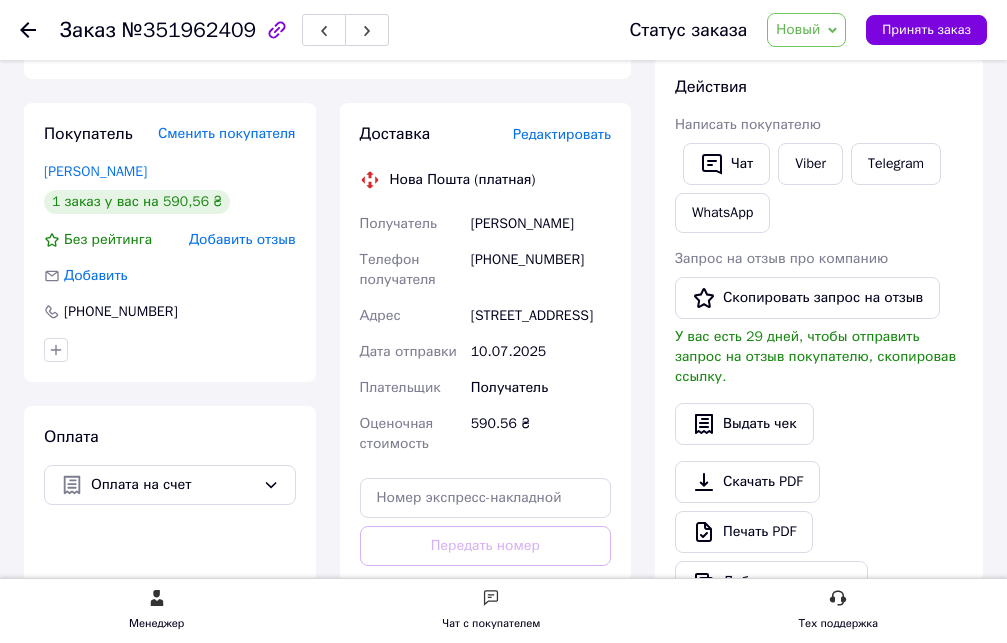click 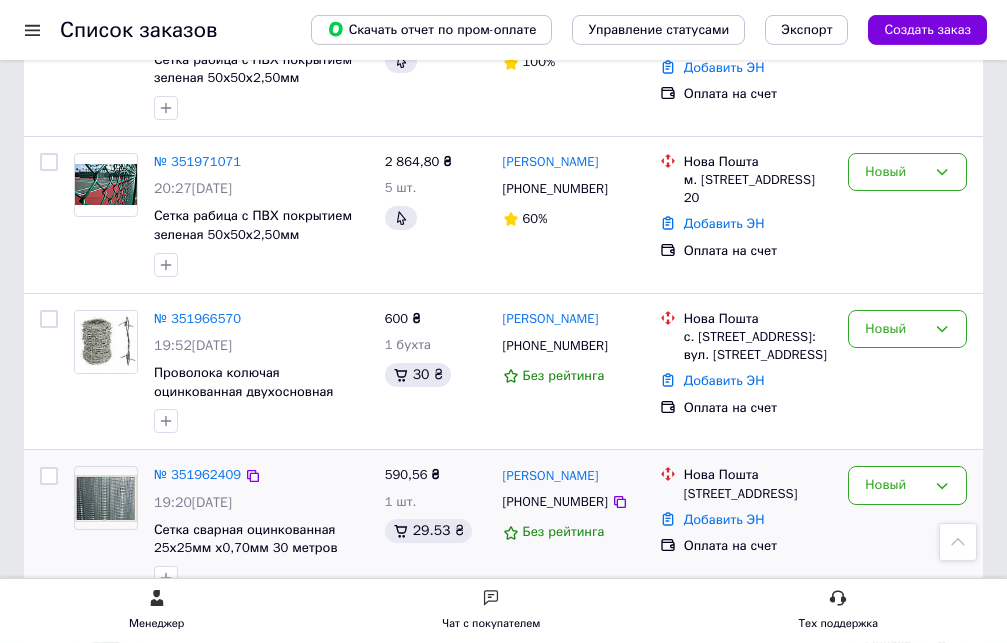 scroll, scrollTop: 612, scrollLeft: 0, axis: vertical 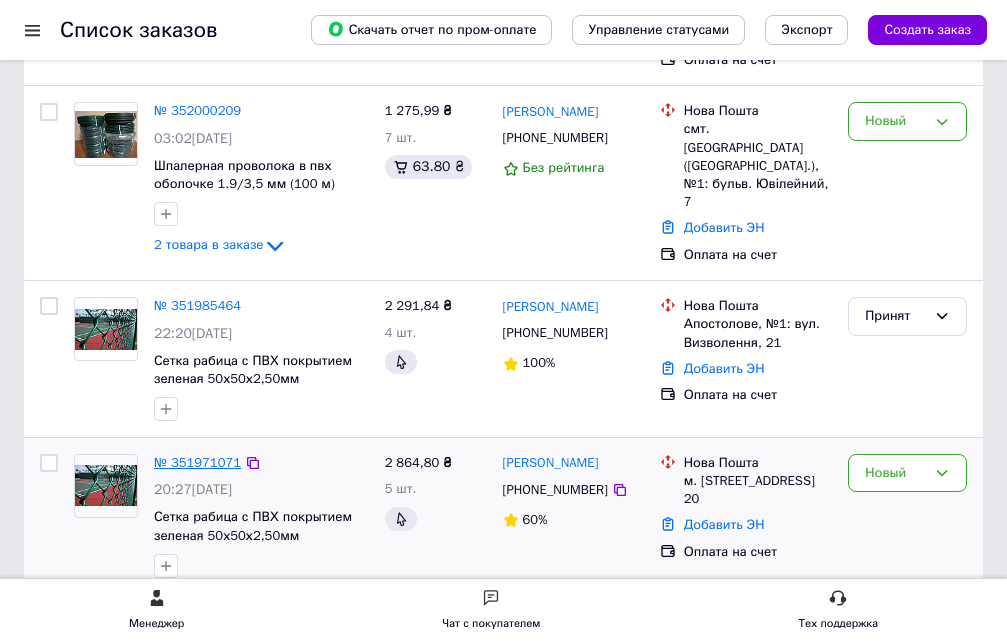 click on "№ 351971071" at bounding box center (197, 462) 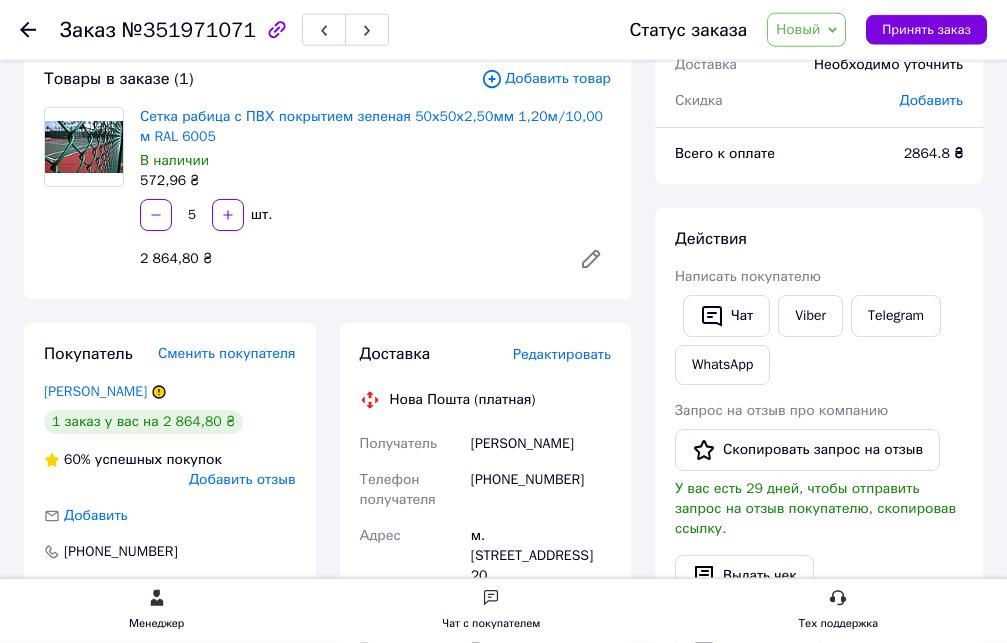 scroll, scrollTop: 102, scrollLeft: 0, axis: vertical 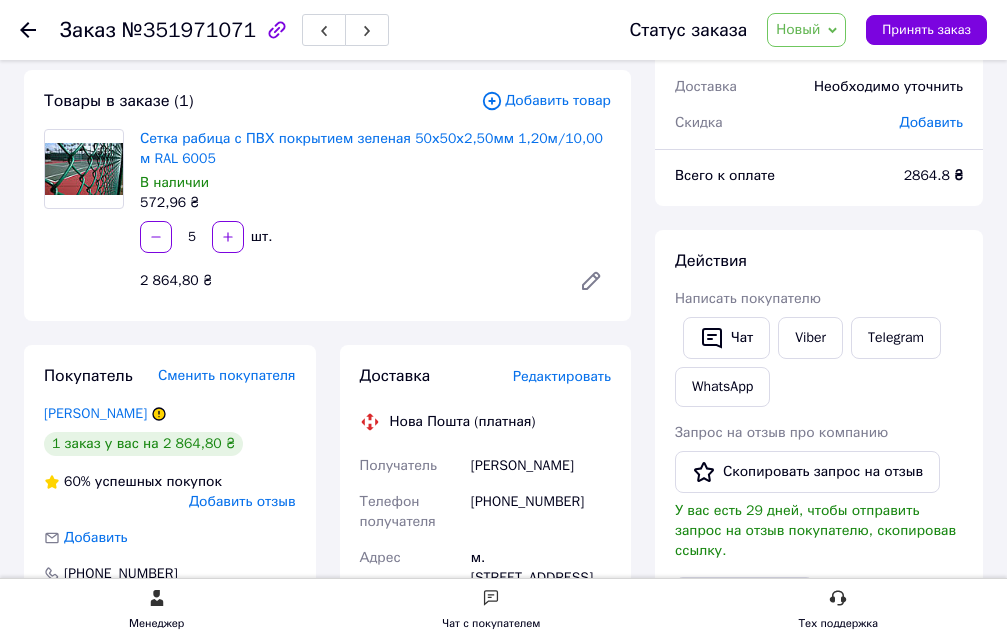 click on "Будько Вова" at bounding box center (541, 466) 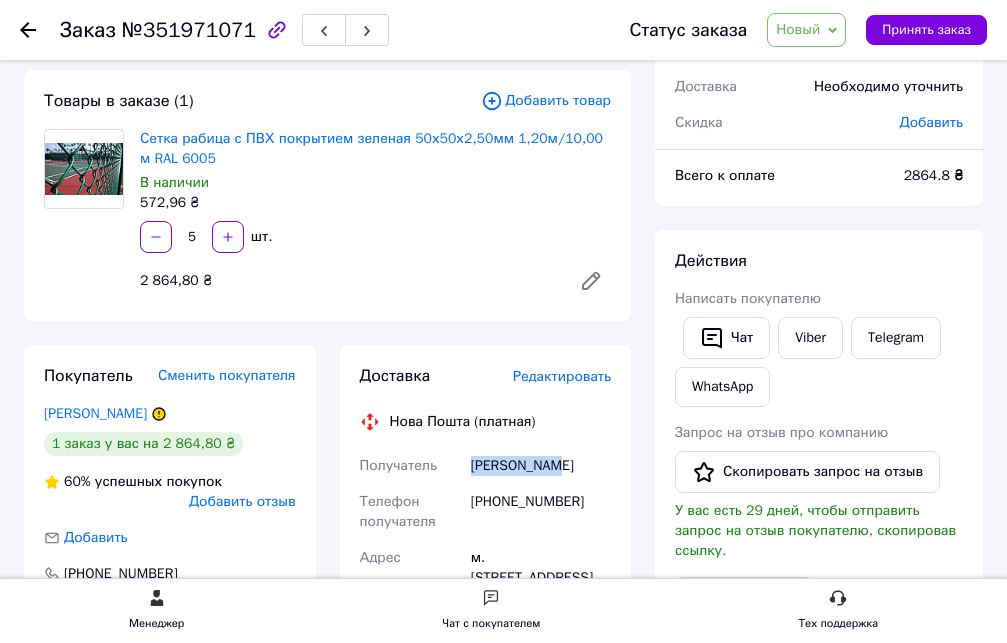 drag, startPoint x: 473, startPoint y: 464, endPoint x: 586, endPoint y: 471, distance: 113.216606 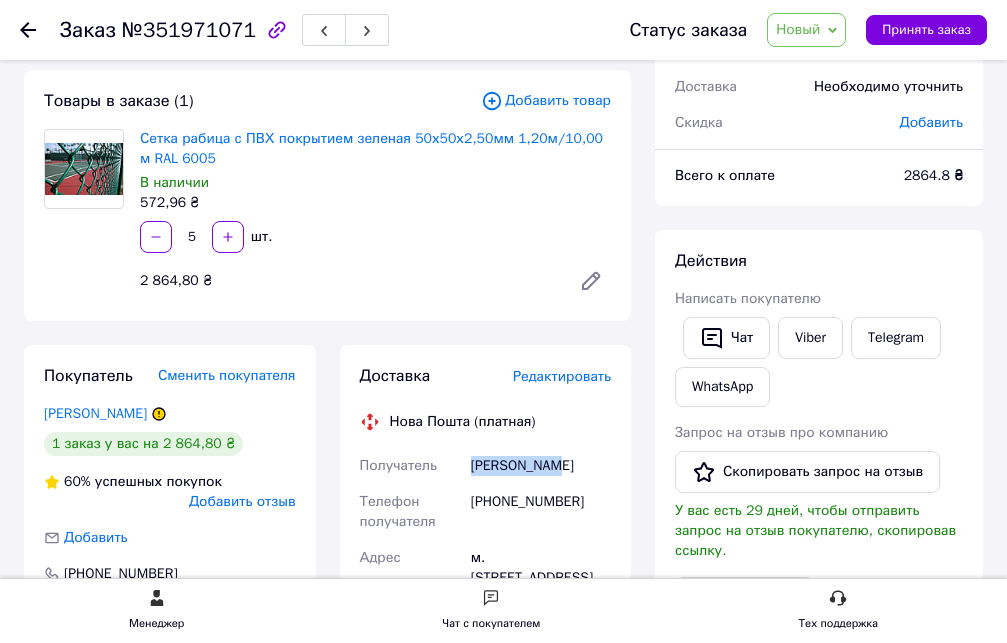 copy on "Будько Вова" 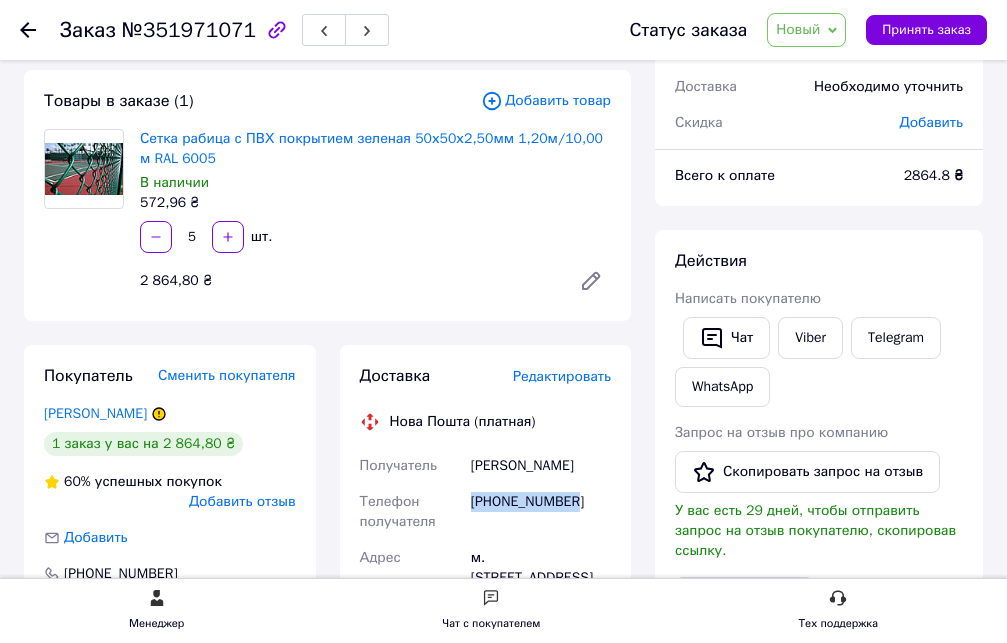 drag, startPoint x: 473, startPoint y: 500, endPoint x: 584, endPoint y: 506, distance: 111.16204 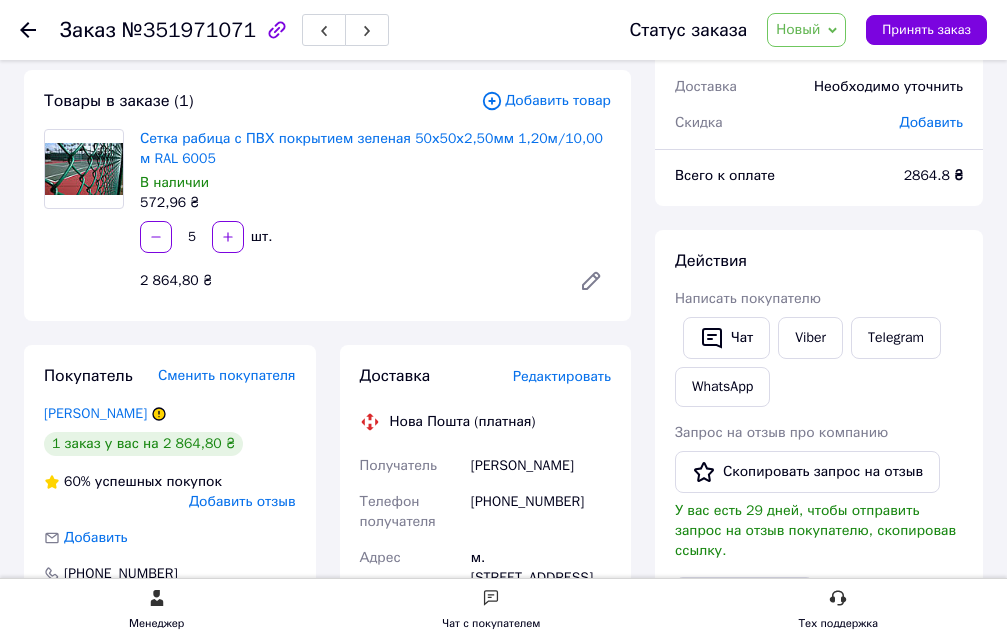 click at bounding box center [28, 30] 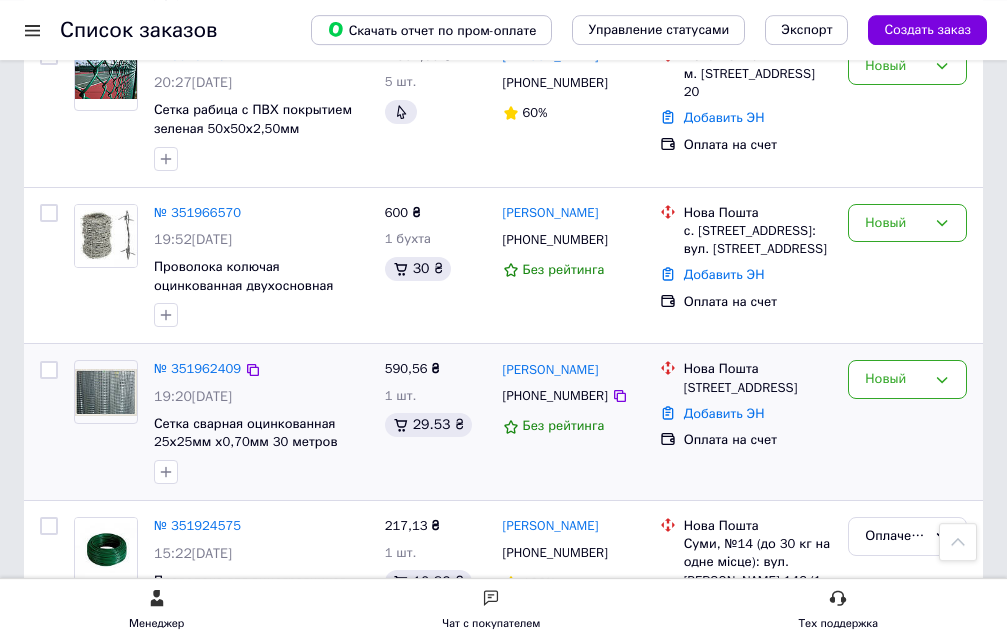 scroll, scrollTop: 714, scrollLeft: 0, axis: vertical 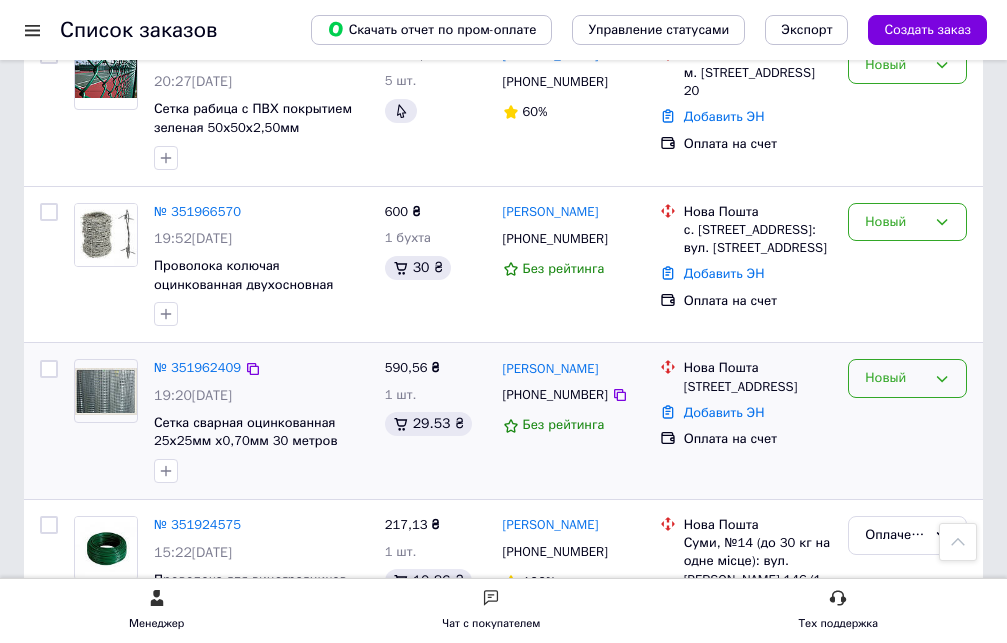 click on "Новый" at bounding box center [907, 378] 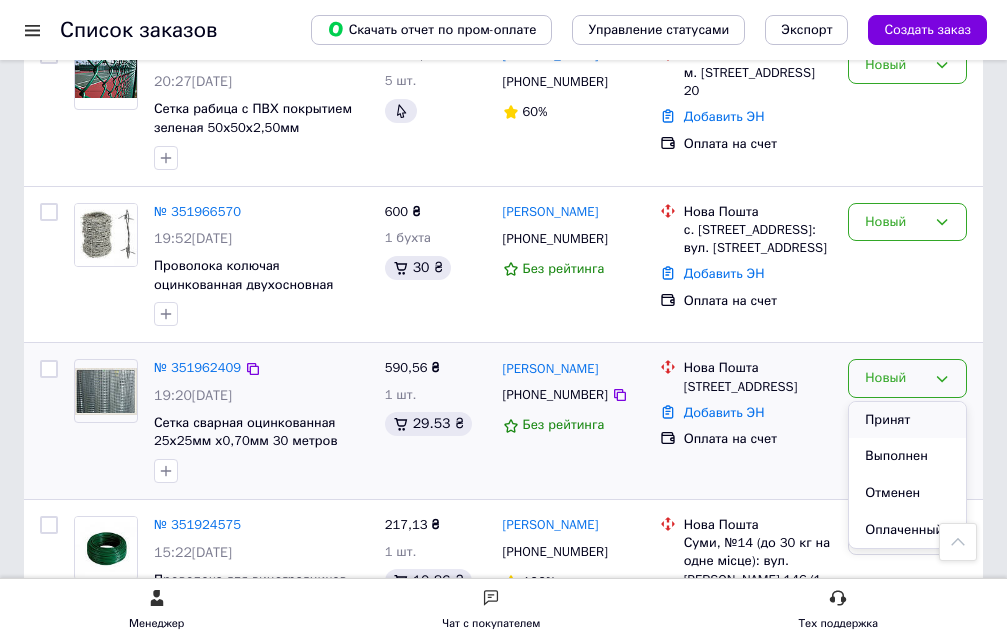 click on "Принят" at bounding box center (907, 420) 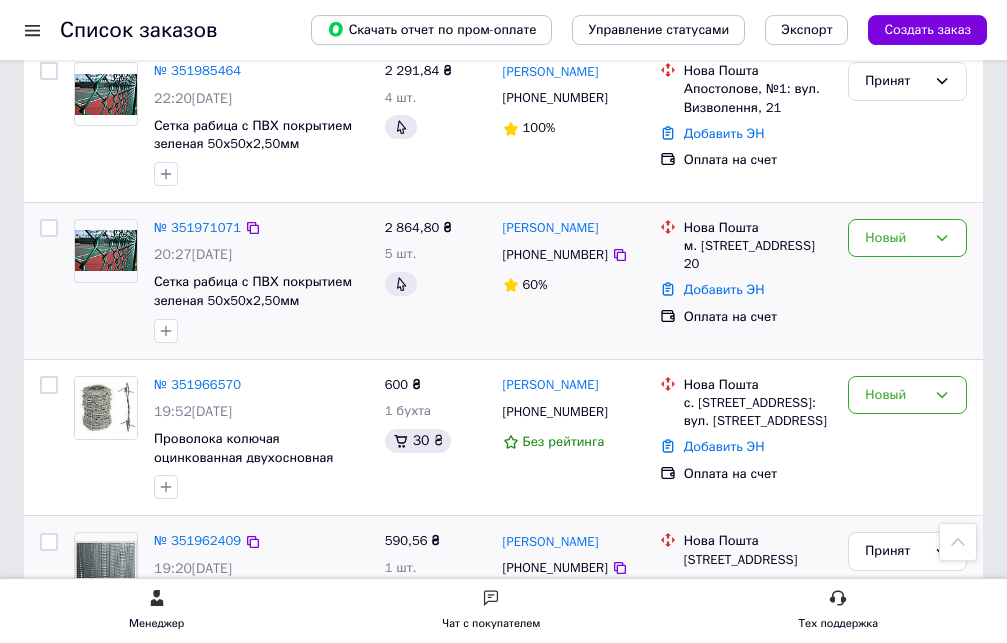 scroll, scrollTop: 510, scrollLeft: 0, axis: vertical 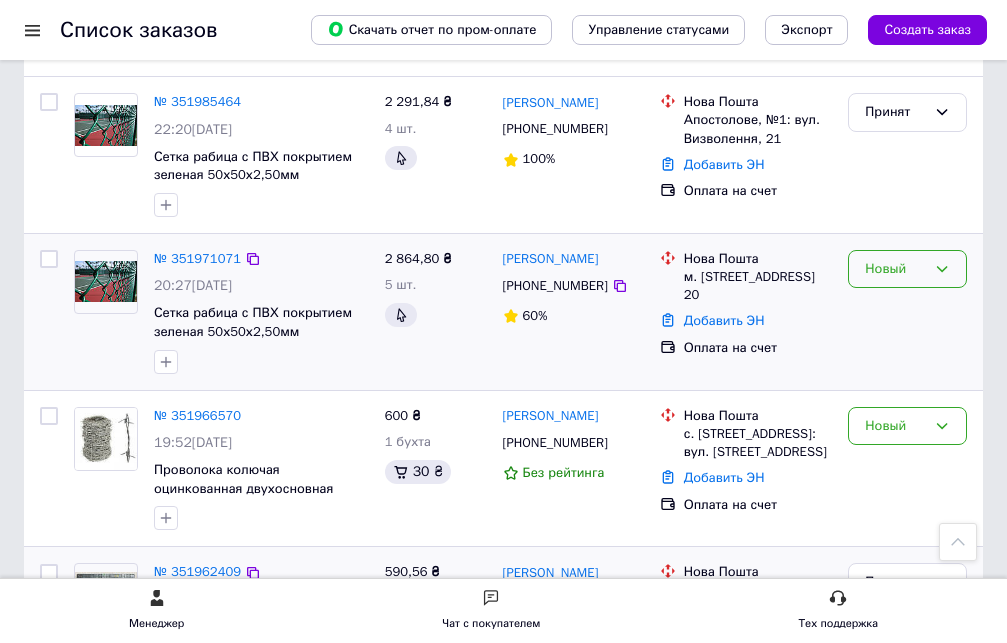 click on "Новый" at bounding box center (895, 269) 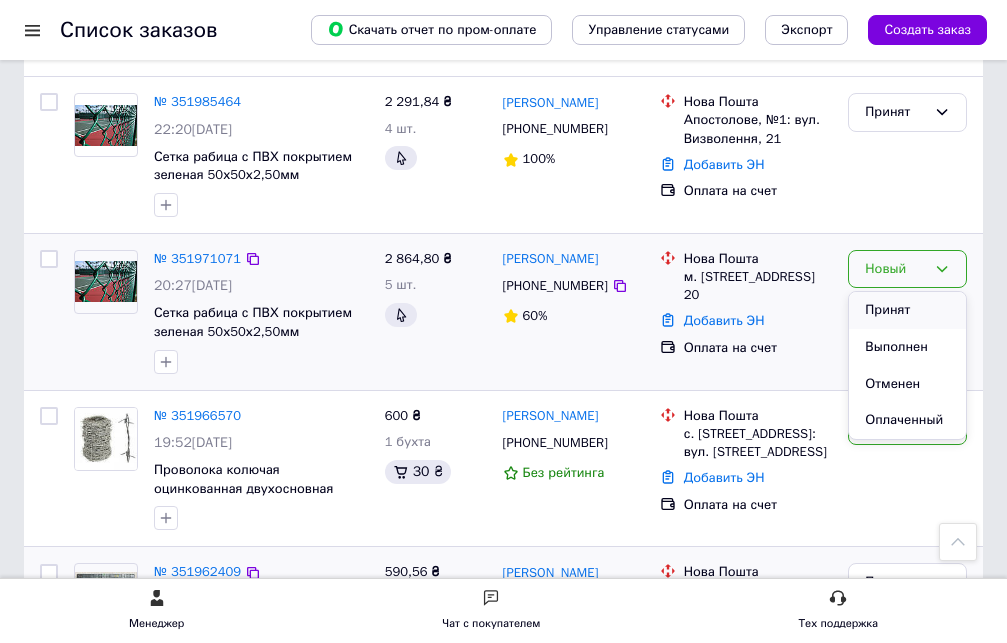 click on "Принят" at bounding box center [907, 310] 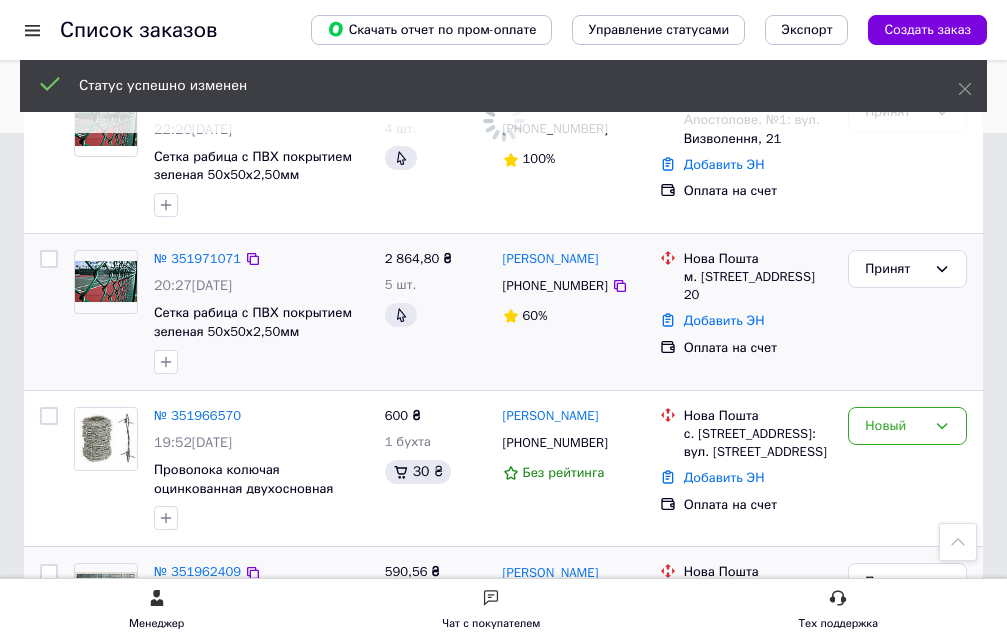 scroll, scrollTop: 612, scrollLeft: 0, axis: vertical 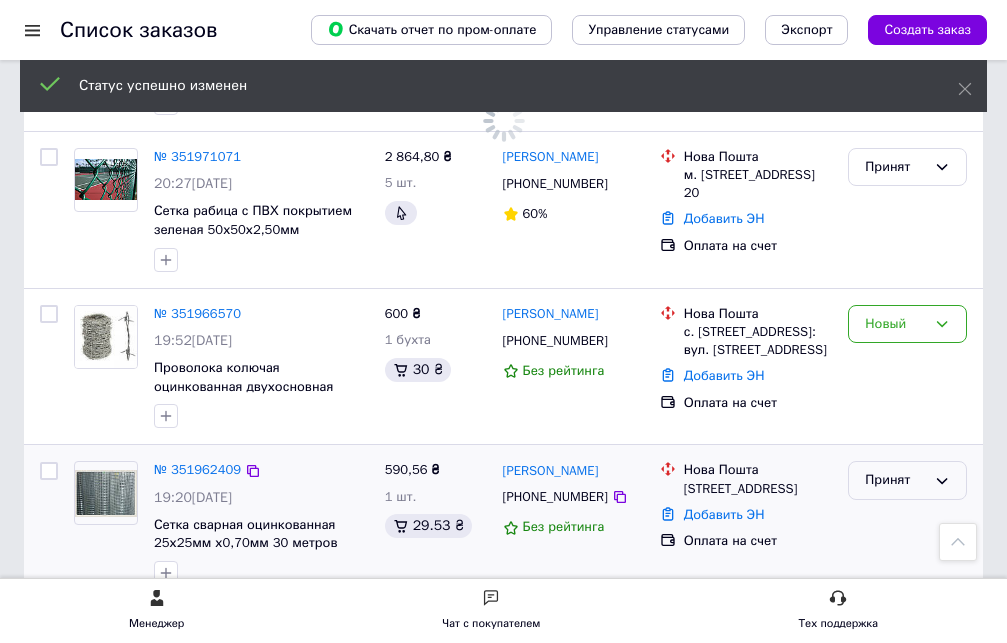 click on "Принят" at bounding box center [895, 480] 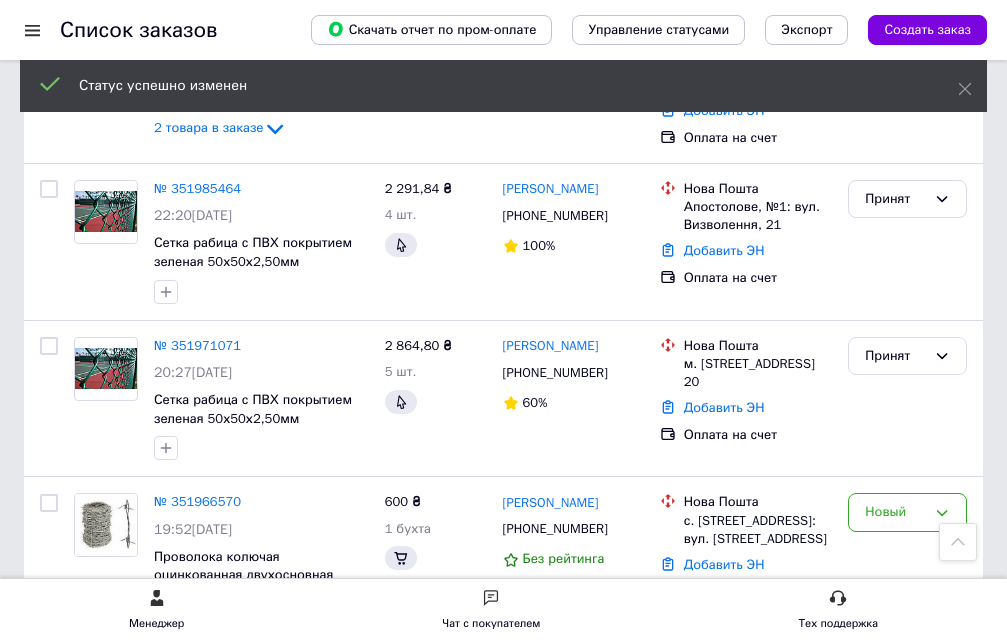 scroll, scrollTop: 800, scrollLeft: 0, axis: vertical 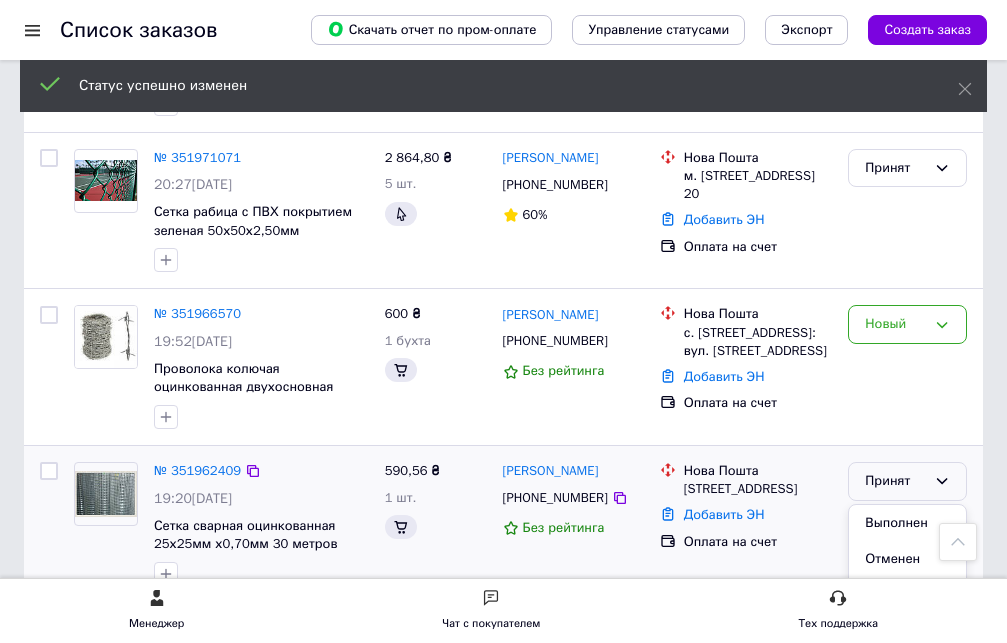click on "Оплаченный" at bounding box center [907, 596] 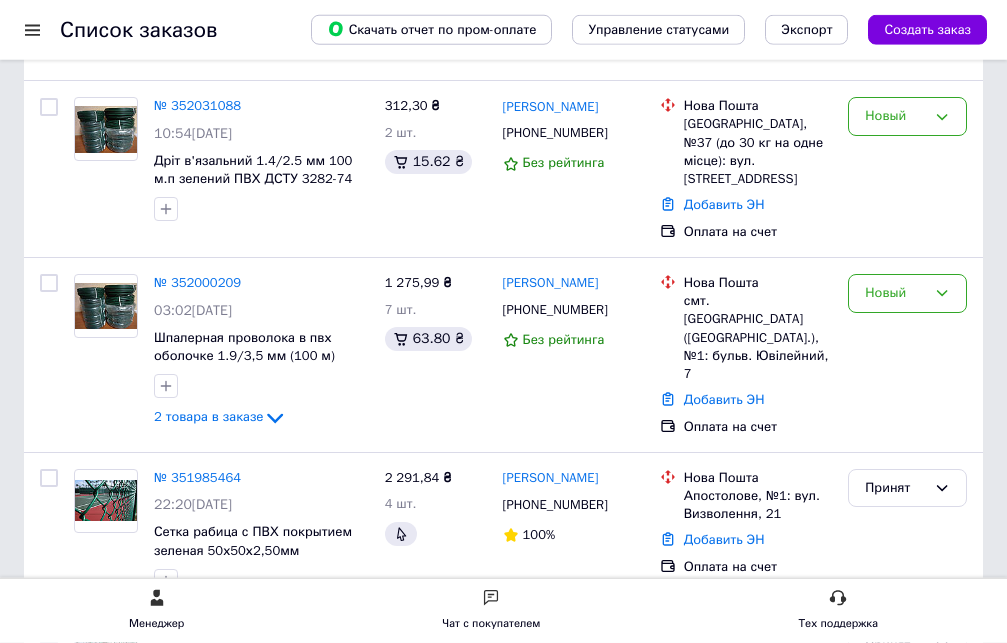 scroll, scrollTop: 268, scrollLeft: 0, axis: vertical 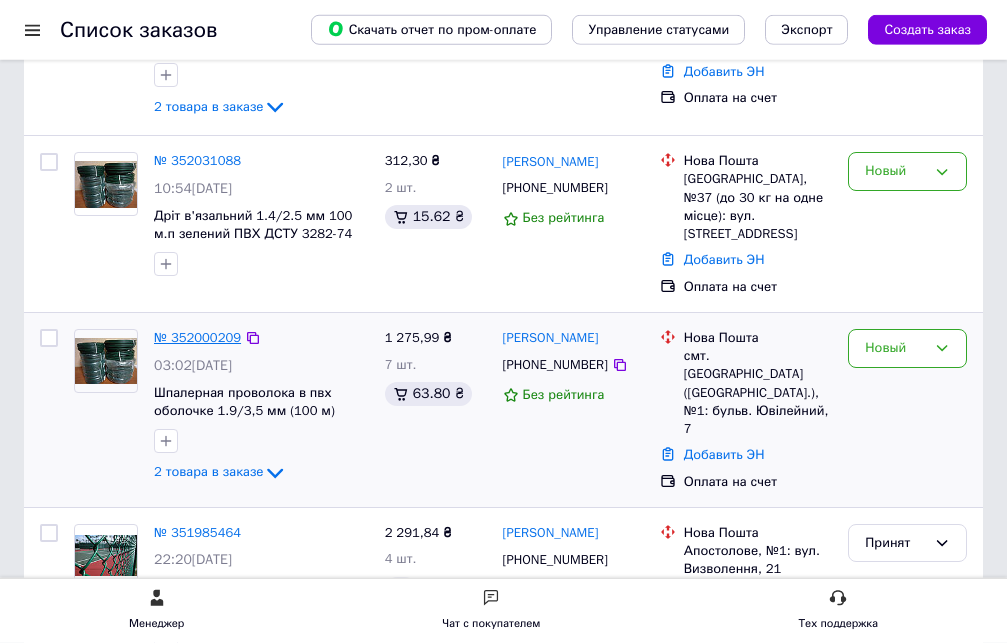 click on "№ 352000209" at bounding box center (197, 337) 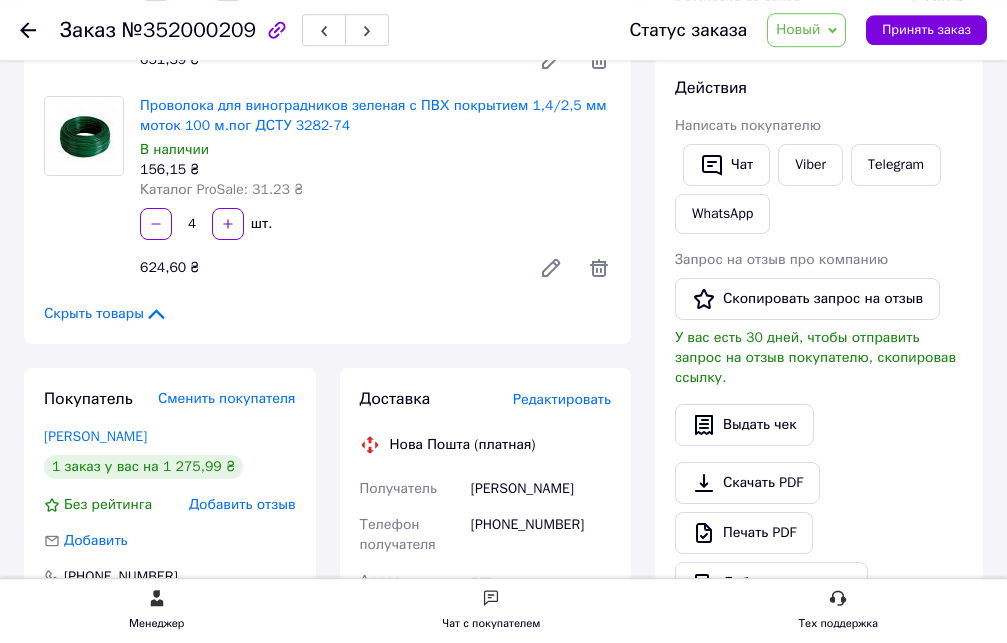 scroll, scrollTop: 370, scrollLeft: 0, axis: vertical 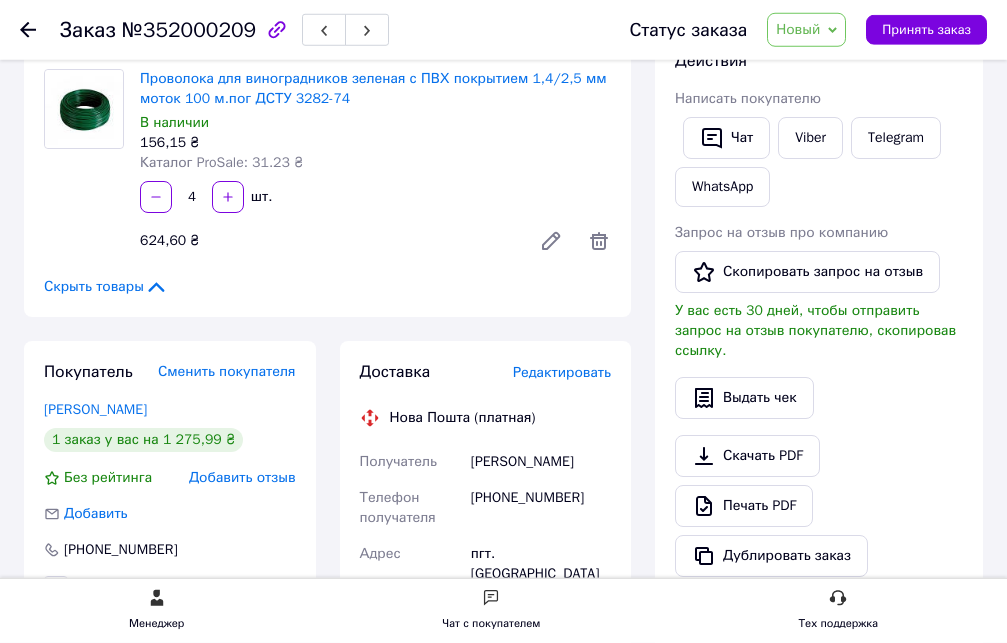 drag, startPoint x: 470, startPoint y: 442, endPoint x: 578, endPoint y: 442, distance: 108 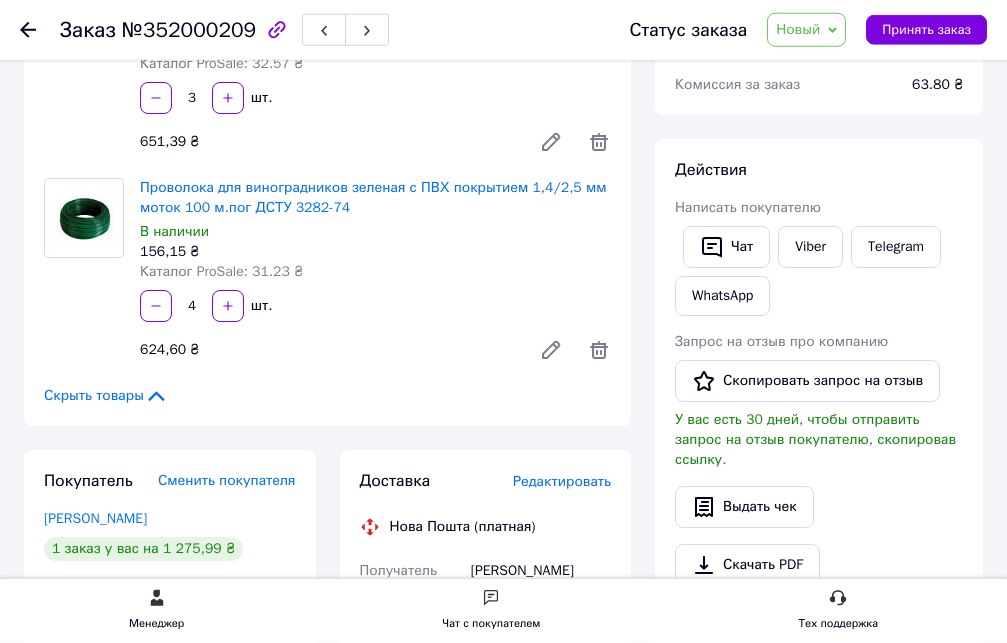 scroll, scrollTop: 268, scrollLeft: 0, axis: vertical 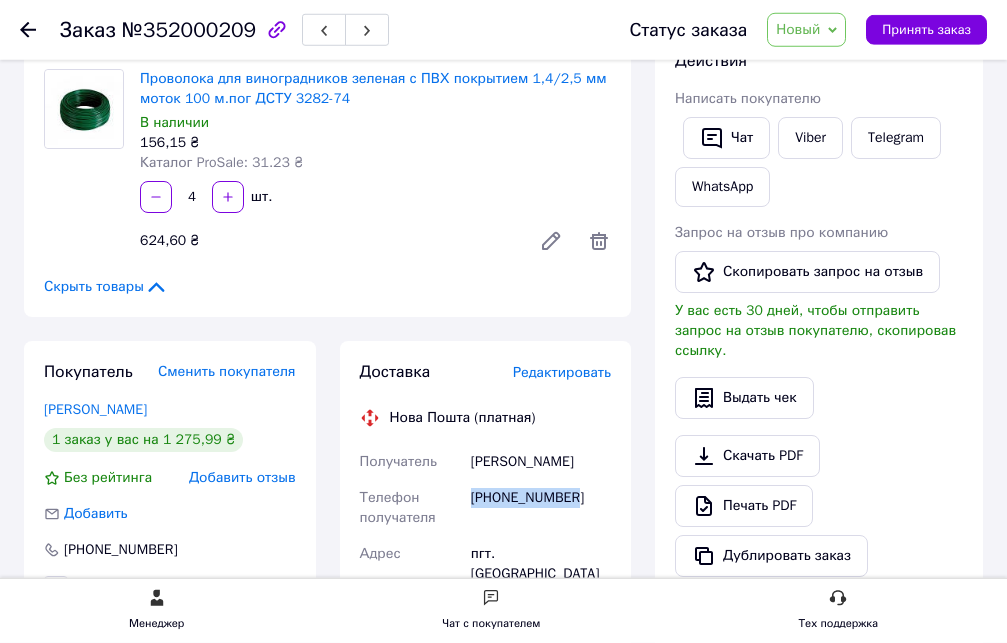 drag, startPoint x: 472, startPoint y: 479, endPoint x: 604, endPoint y: 479, distance: 132 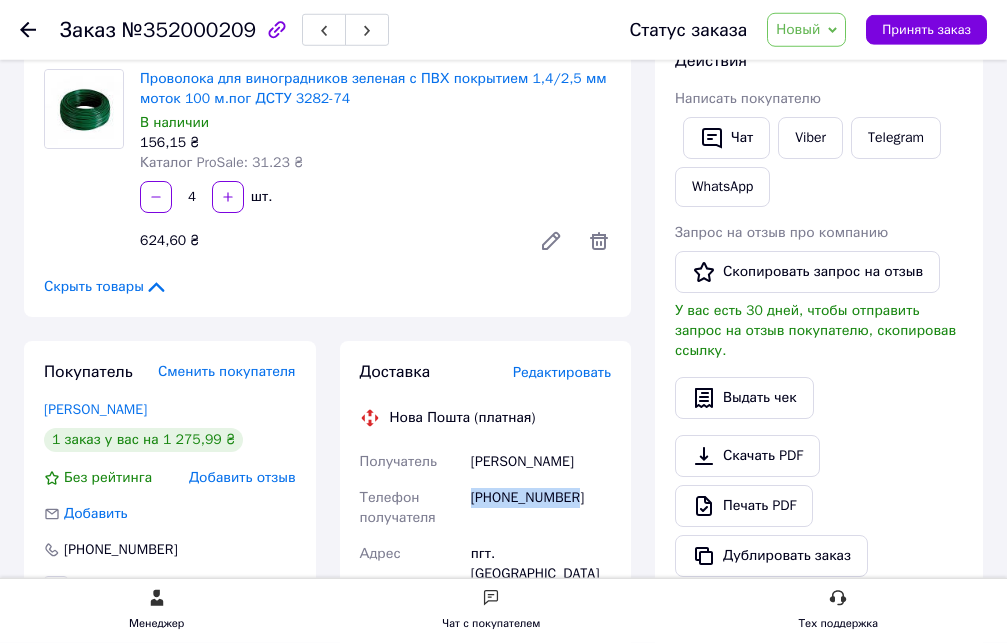 click 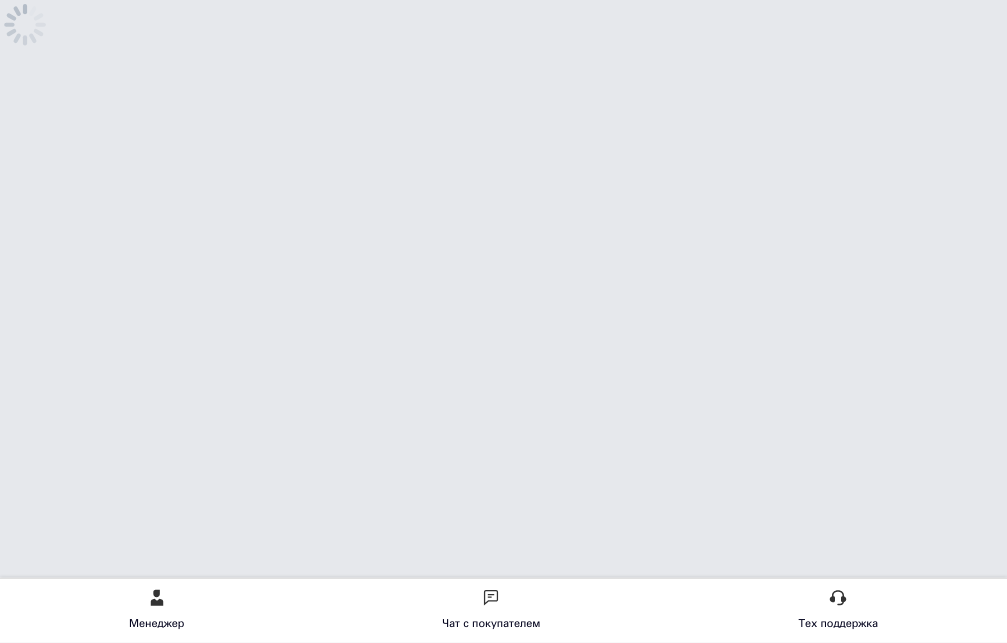 scroll, scrollTop: 0, scrollLeft: 0, axis: both 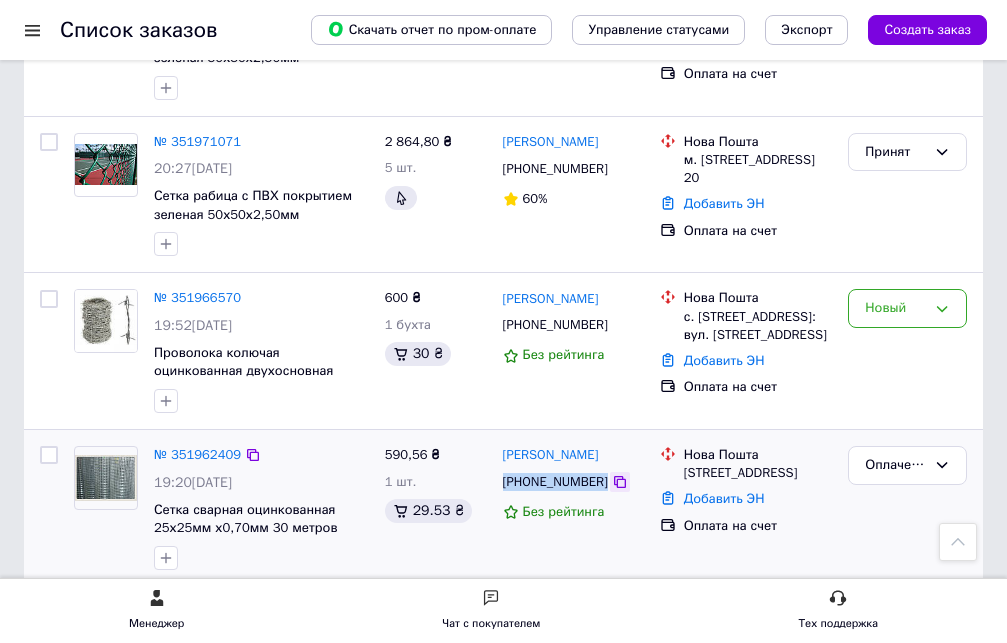 drag, startPoint x: 500, startPoint y: 465, endPoint x: 610, endPoint y: 469, distance: 110.0727 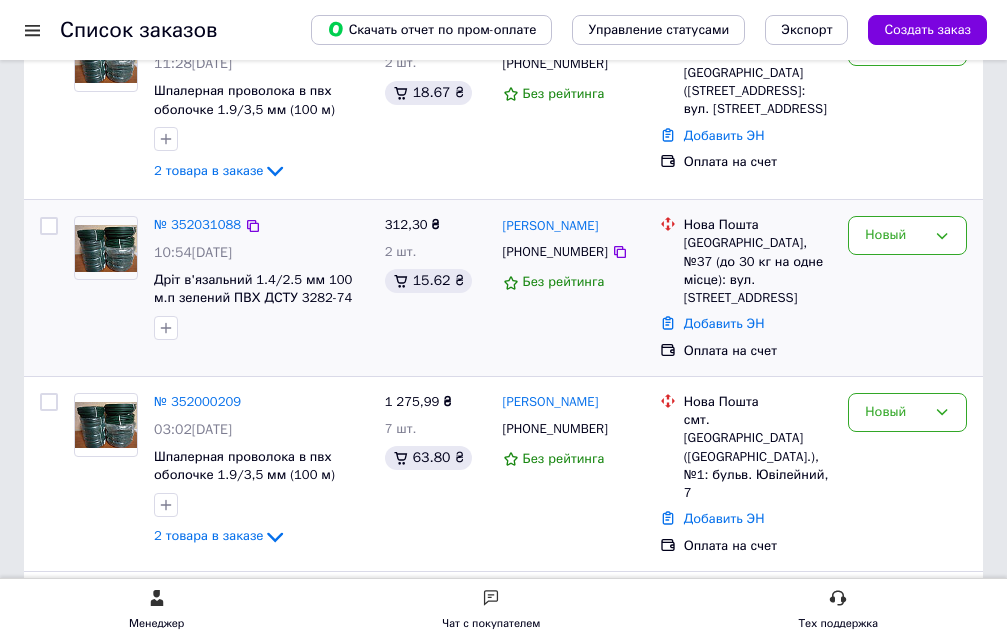 scroll, scrollTop: 102, scrollLeft: 0, axis: vertical 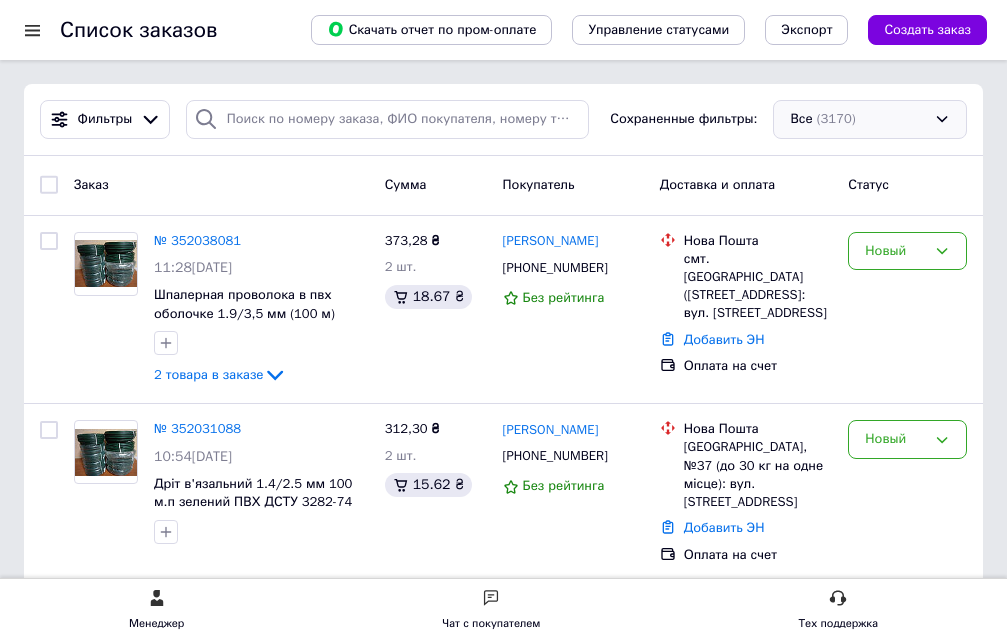 click on "Все (3170)" at bounding box center [870, 119] 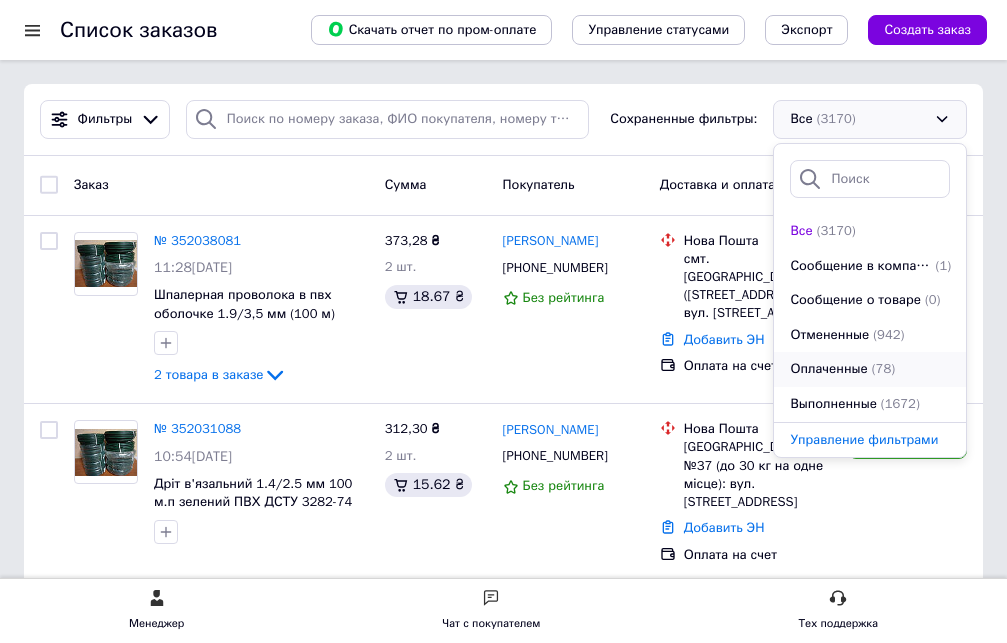 click on "Оплаченные" at bounding box center [828, 369] 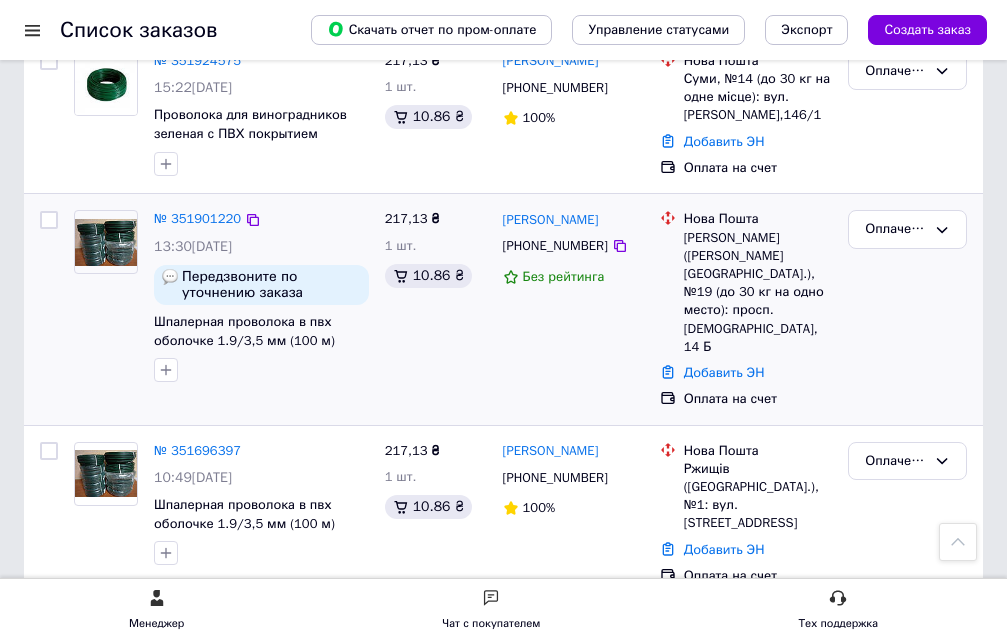 scroll, scrollTop: 510, scrollLeft: 0, axis: vertical 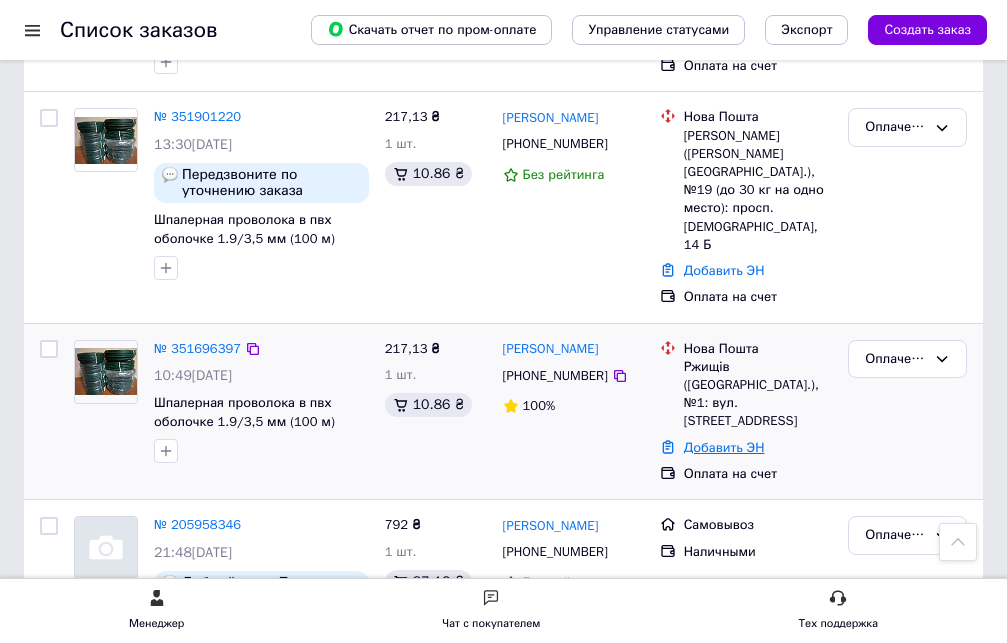 click on "Добавить ЭН" at bounding box center (724, 447) 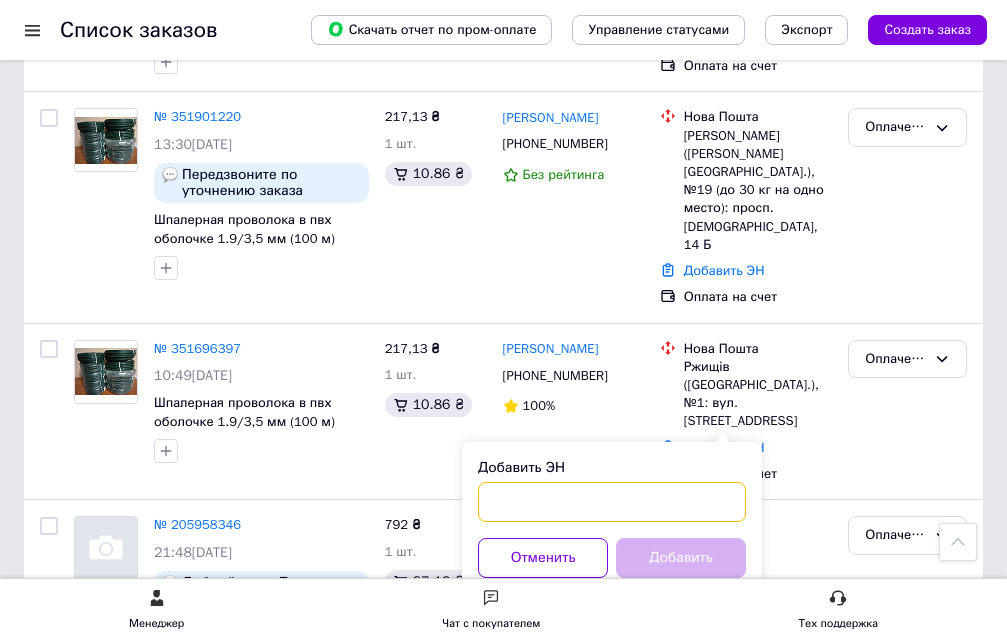 click on "Добавить ЭН" at bounding box center (612, 502) 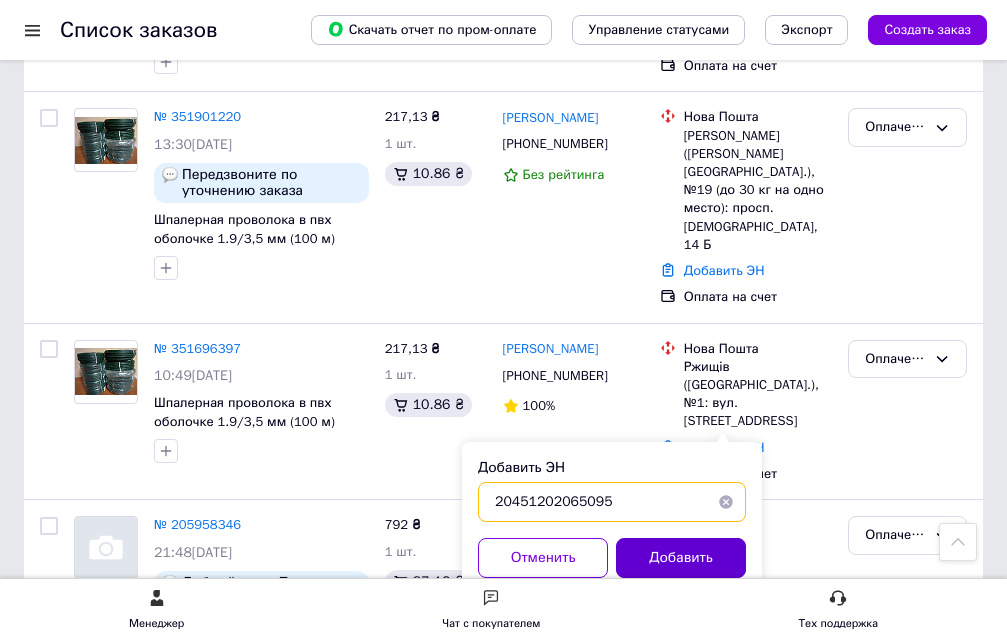 type on "20451202065095" 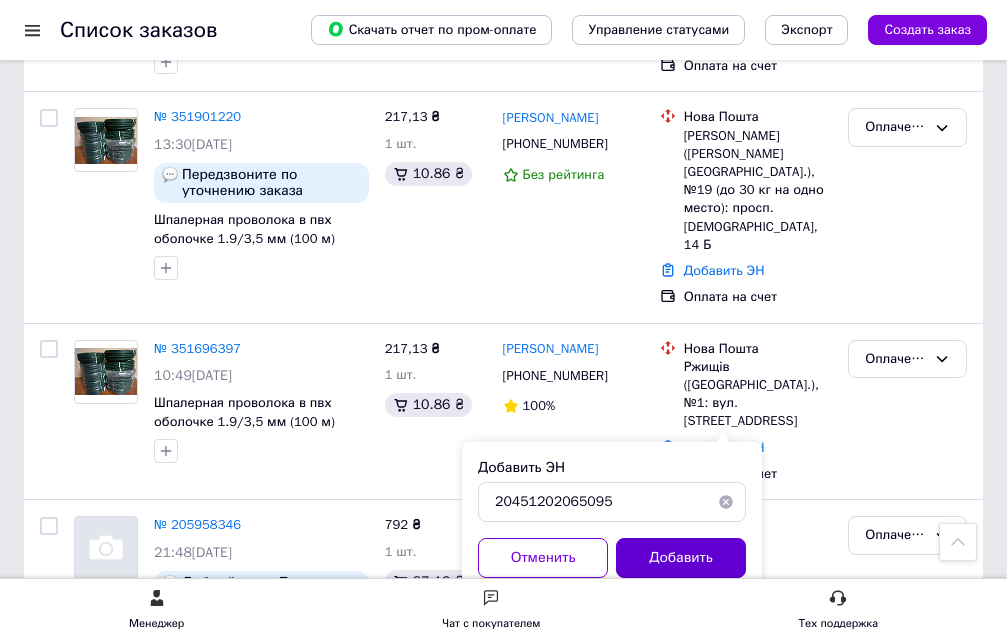 click on "Добавить" at bounding box center (681, 558) 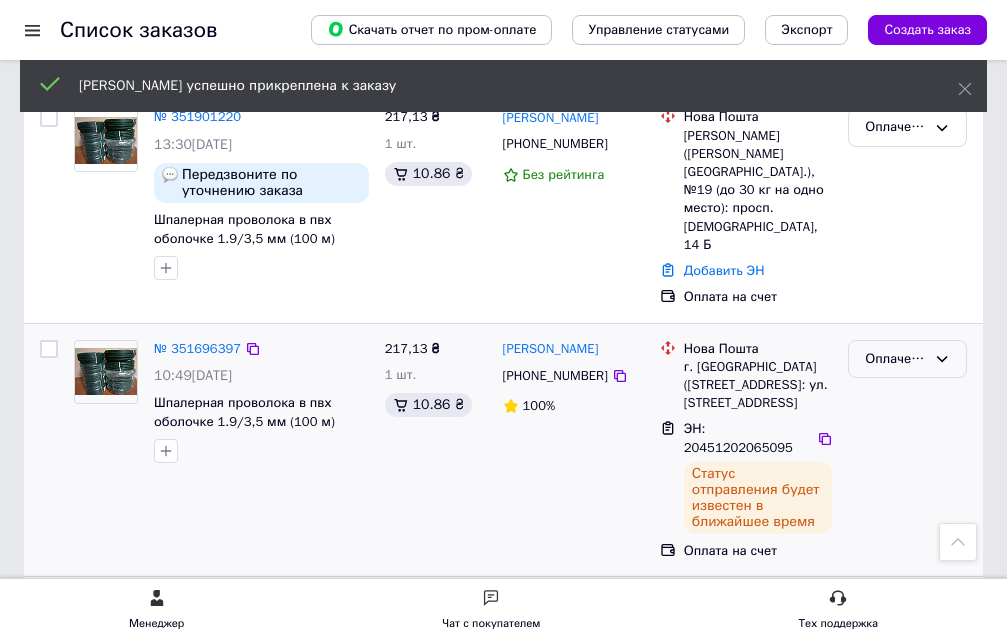 click on "Оплаченный" at bounding box center (907, 359) 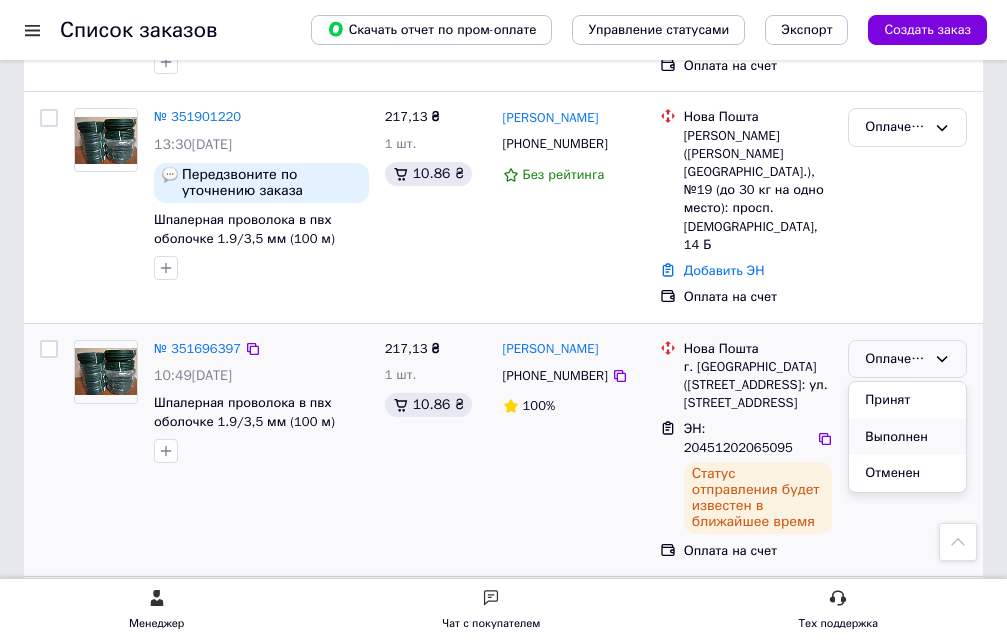 click on "Выполнен" at bounding box center [907, 437] 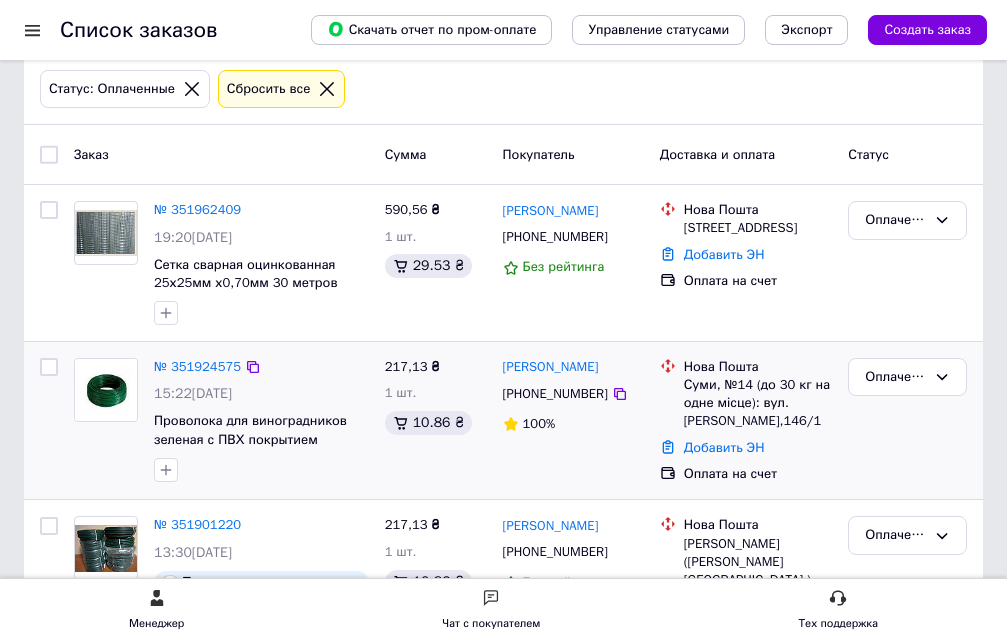 scroll, scrollTop: 204, scrollLeft: 0, axis: vertical 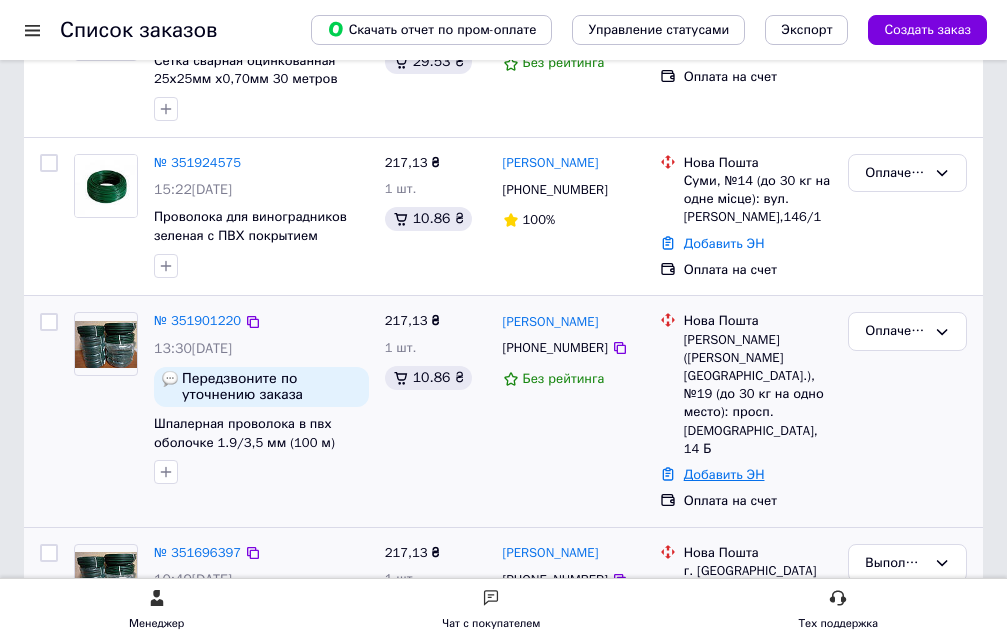 click on "Добавить ЭН" at bounding box center (724, 474) 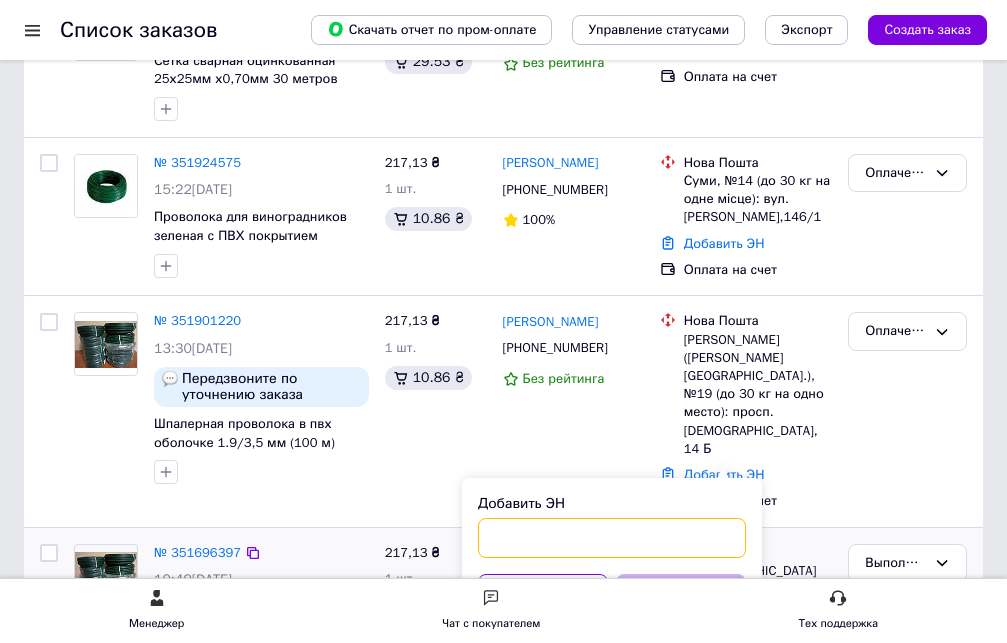 click on "Добавить ЭН" at bounding box center (612, 538) 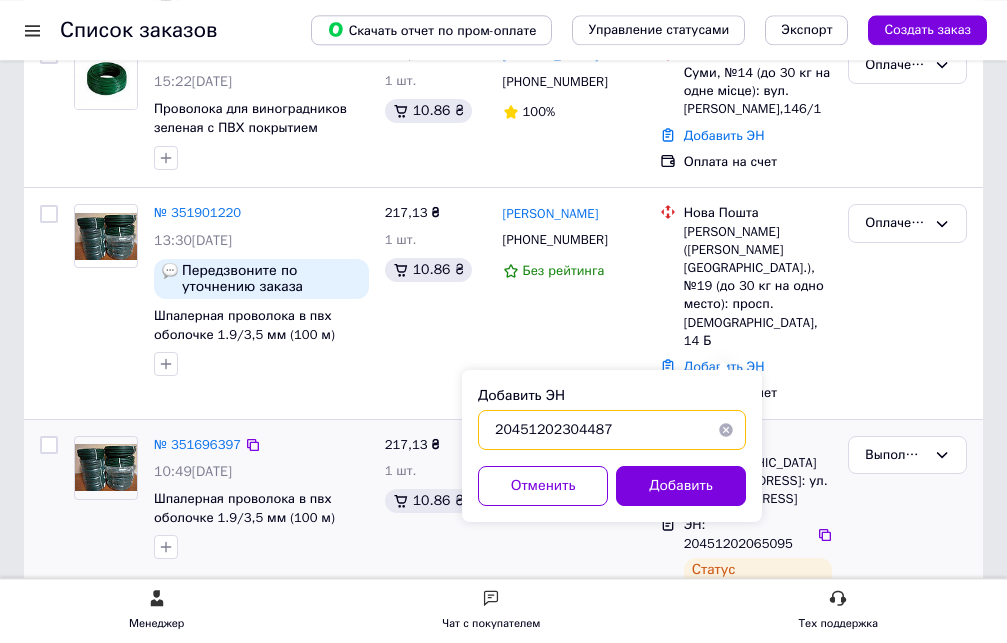 scroll, scrollTop: 510, scrollLeft: 0, axis: vertical 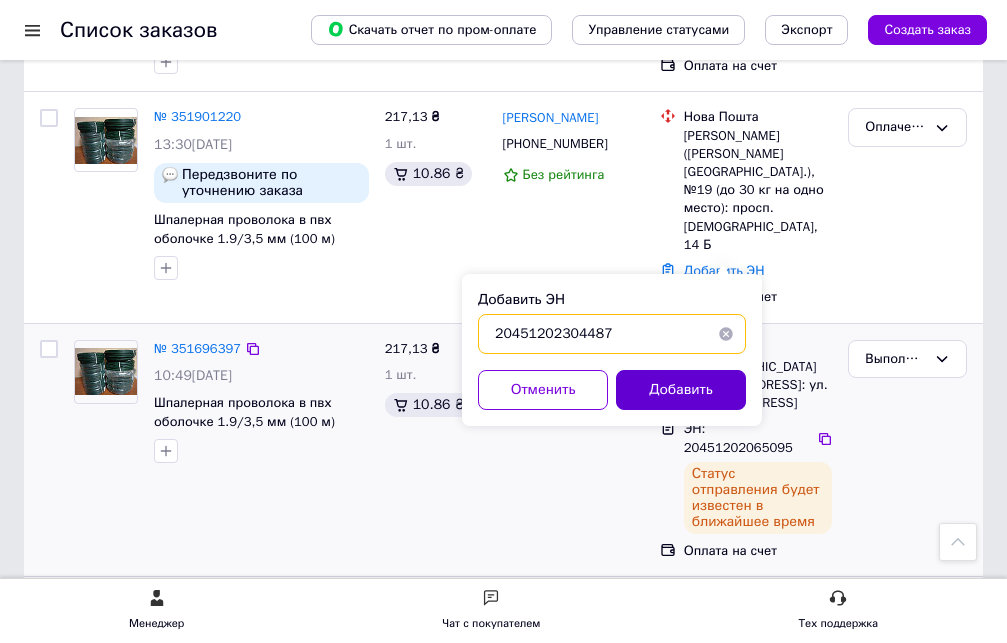 type on "20451202304487" 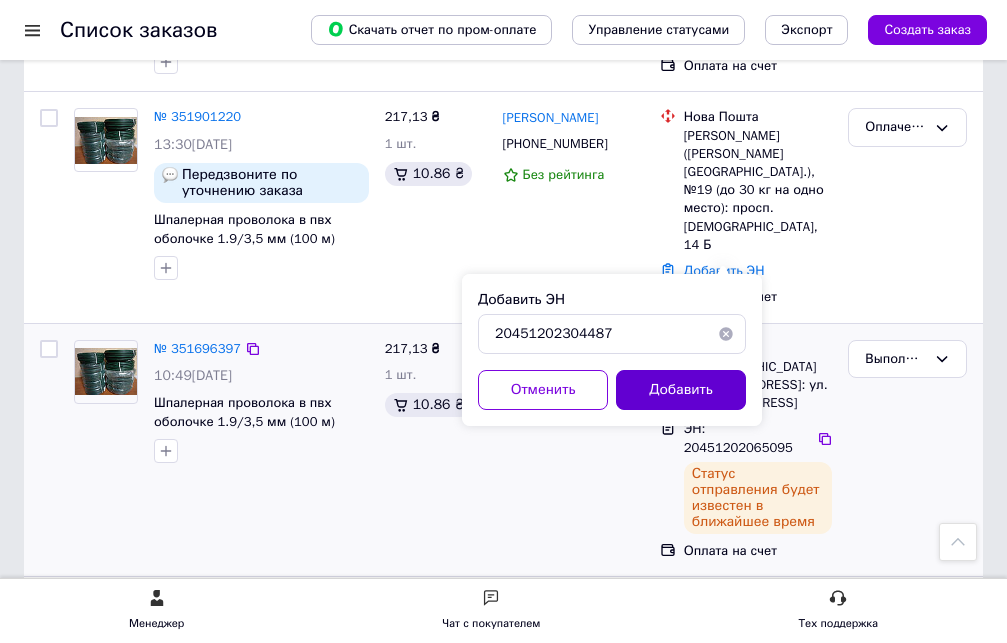 click on "Добавить" at bounding box center [681, 390] 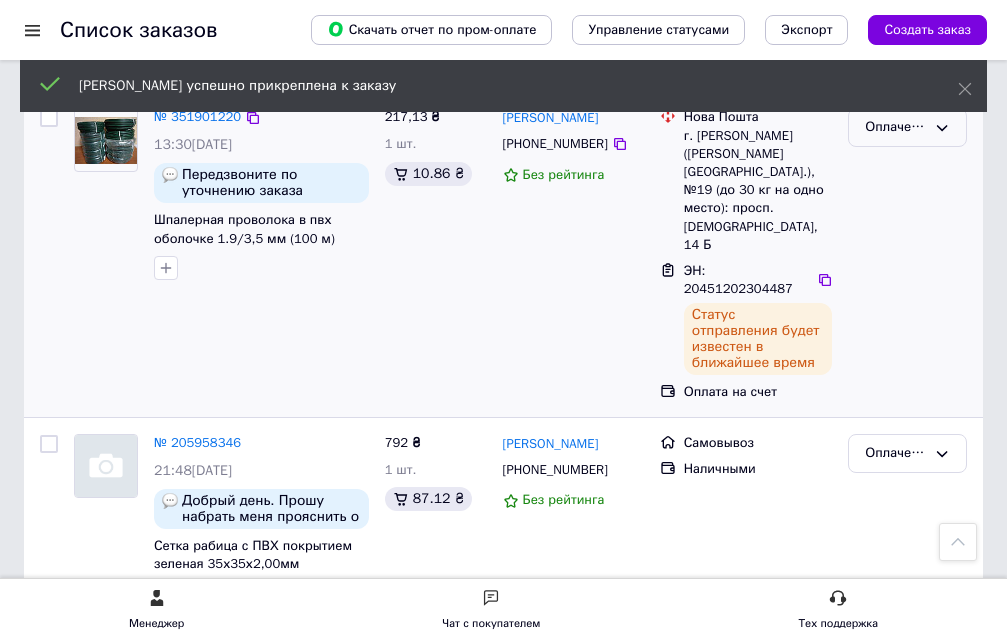 click on "Оплаченный" at bounding box center [907, 127] 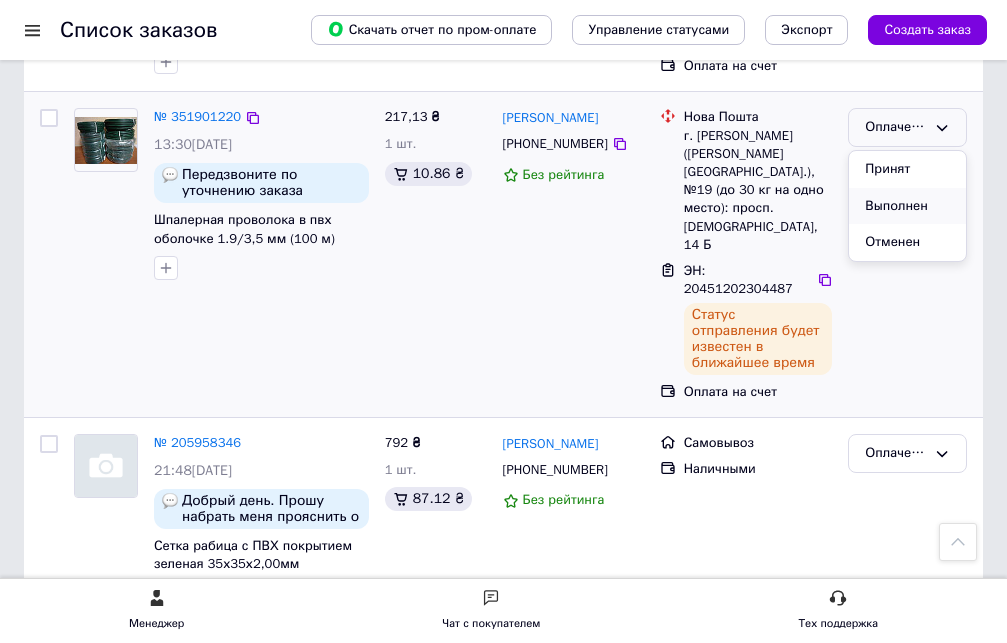 click on "Выполнен" at bounding box center [907, 206] 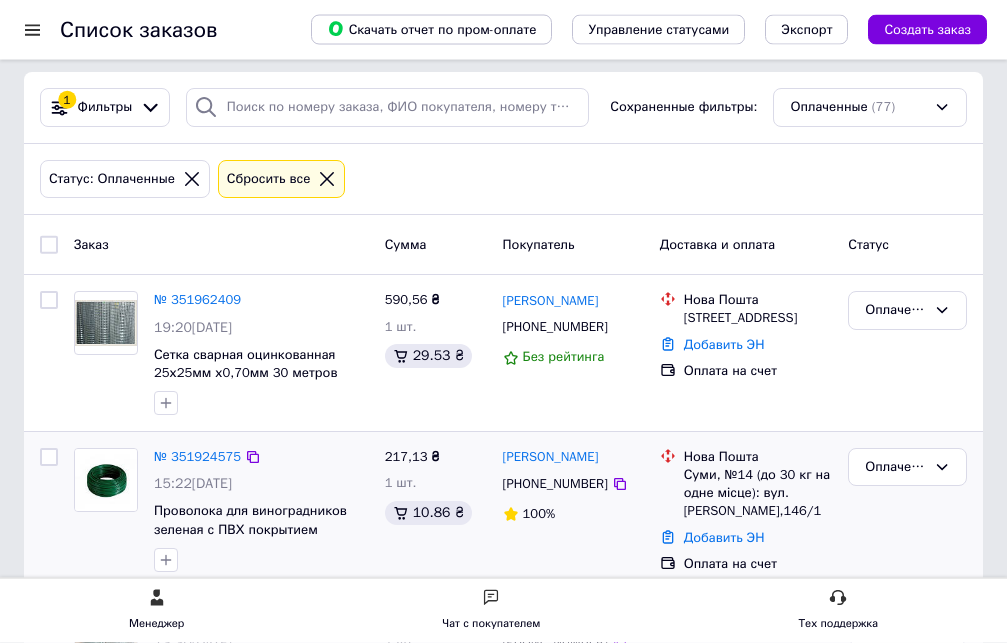 scroll, scrollTop: 0, scrollLeft: 0, axis: both 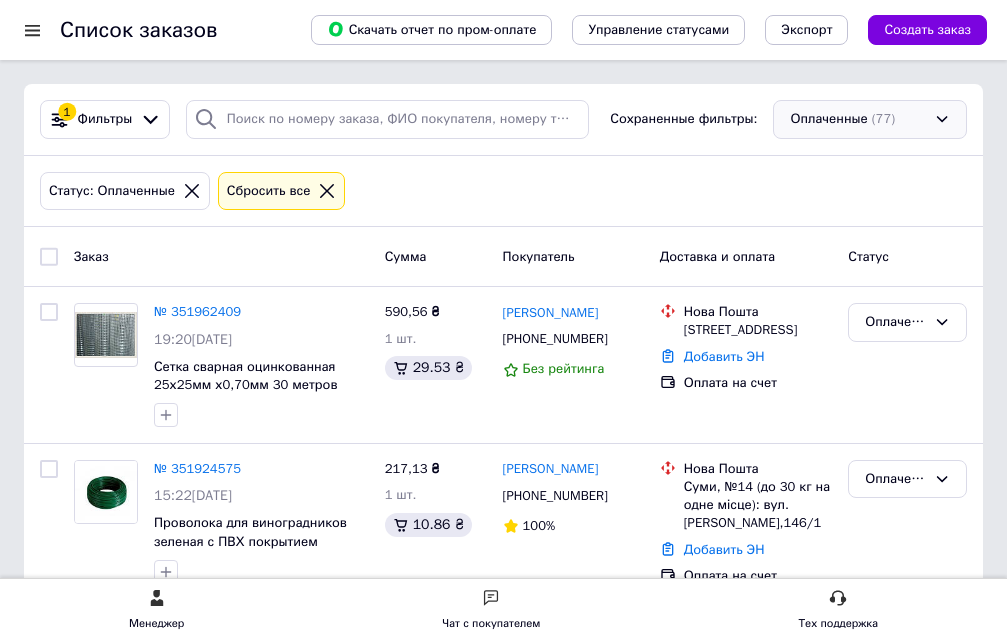 click on "Оплаченные (77)" at bounding box center [870, 119] 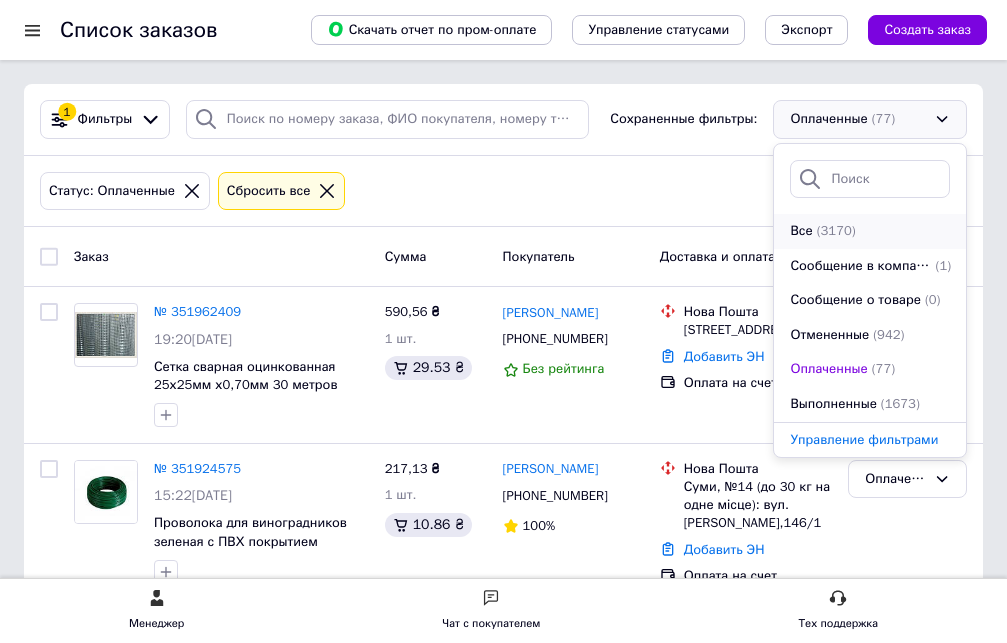 click on "(3170)" at bounding box center [836, 230] 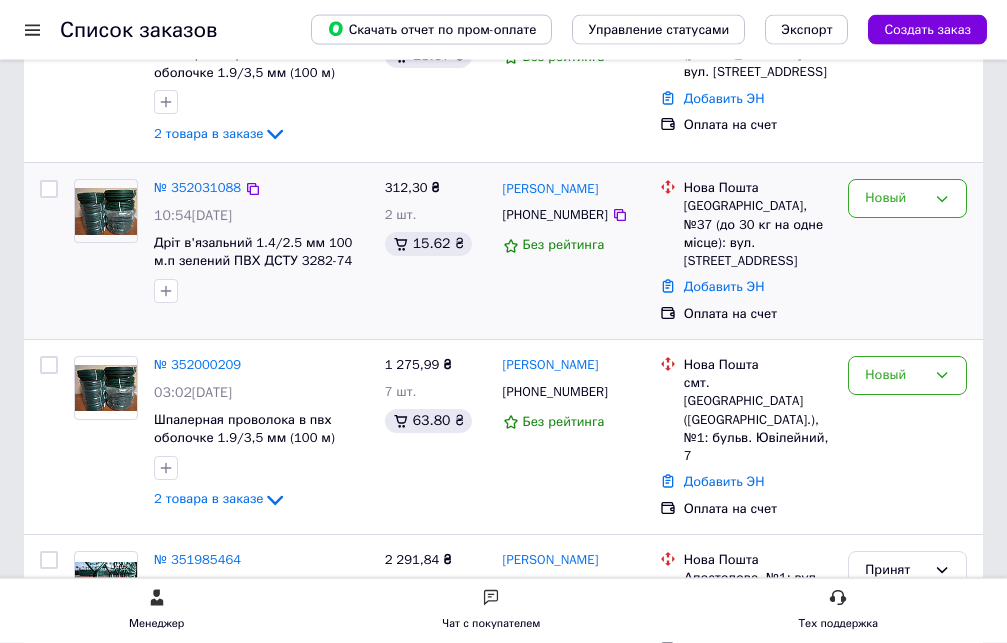 scroll, scrollTop: 204, scrollLeft: 0, axis: vertical 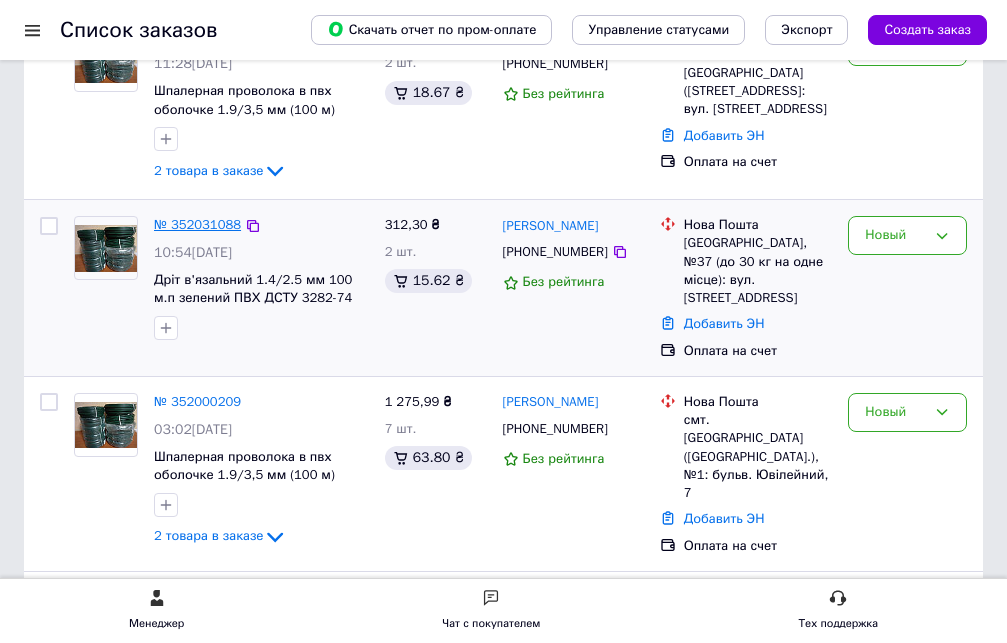 click on "№ 352031088" at bounding box center [197, 224] 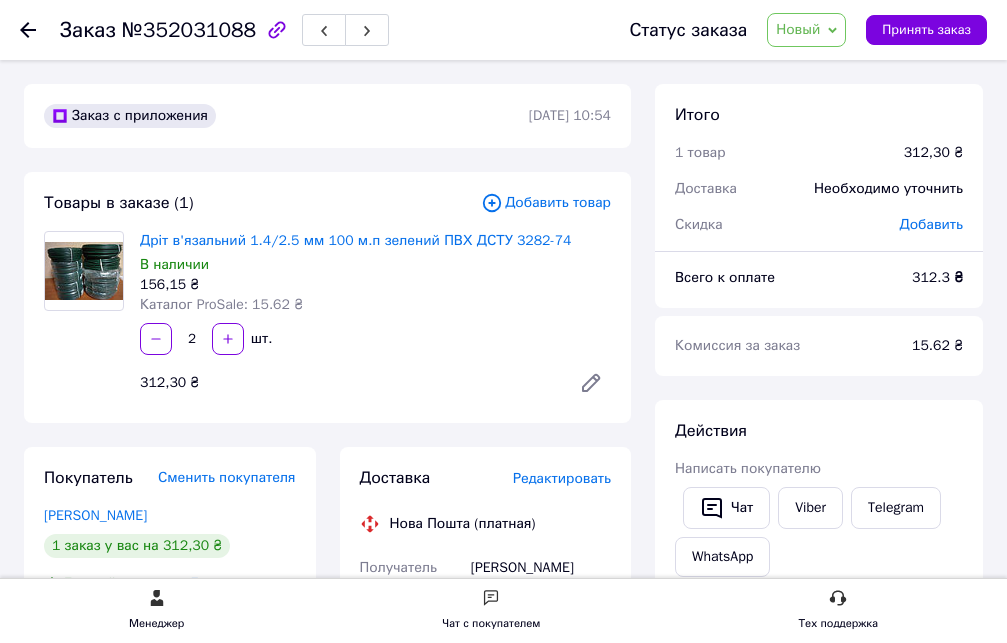 scroll, scrollTop: 408, scrollLeft: 0, axis: vertical 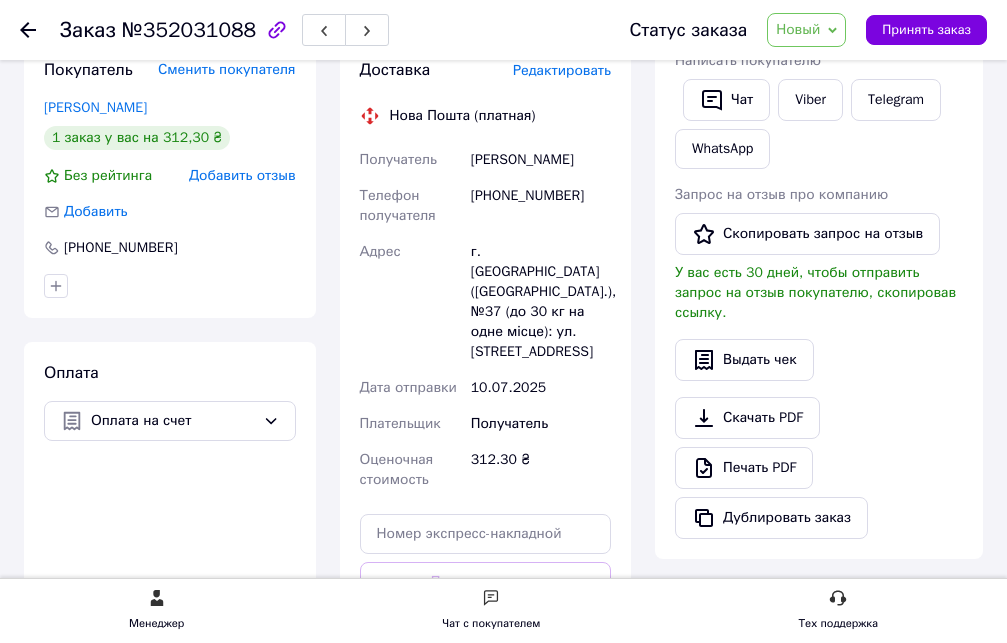 drag, startPoint x: 470, startPoint y: 152, endPoint x: 627, endPoint y: 160, distance: 157.20369 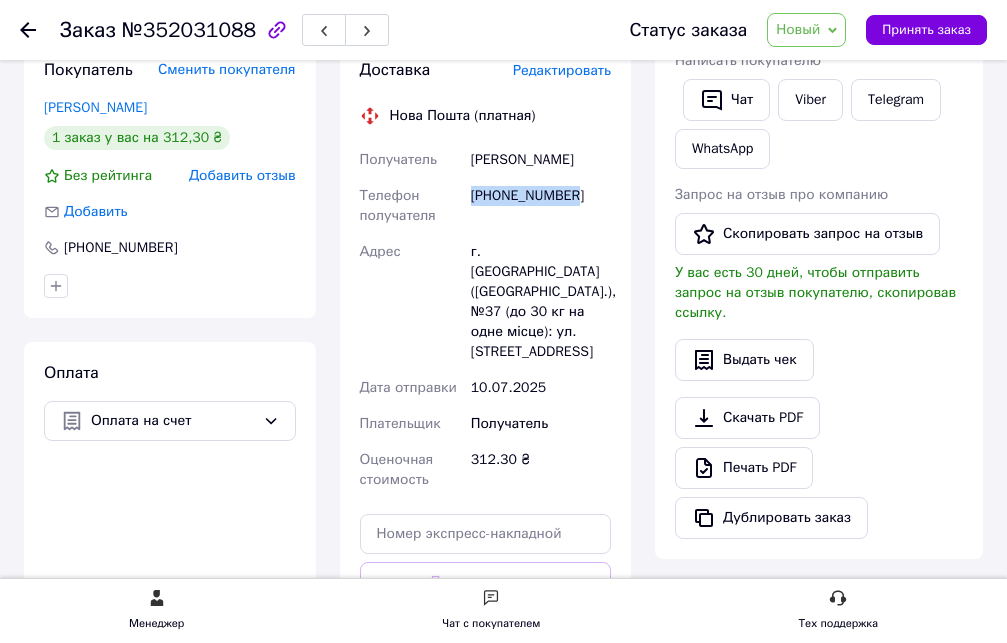 drag, startPoint x: 471, startPoint y: 196, endPoint x: 589, endPoint y: 198, distance: 118.016945 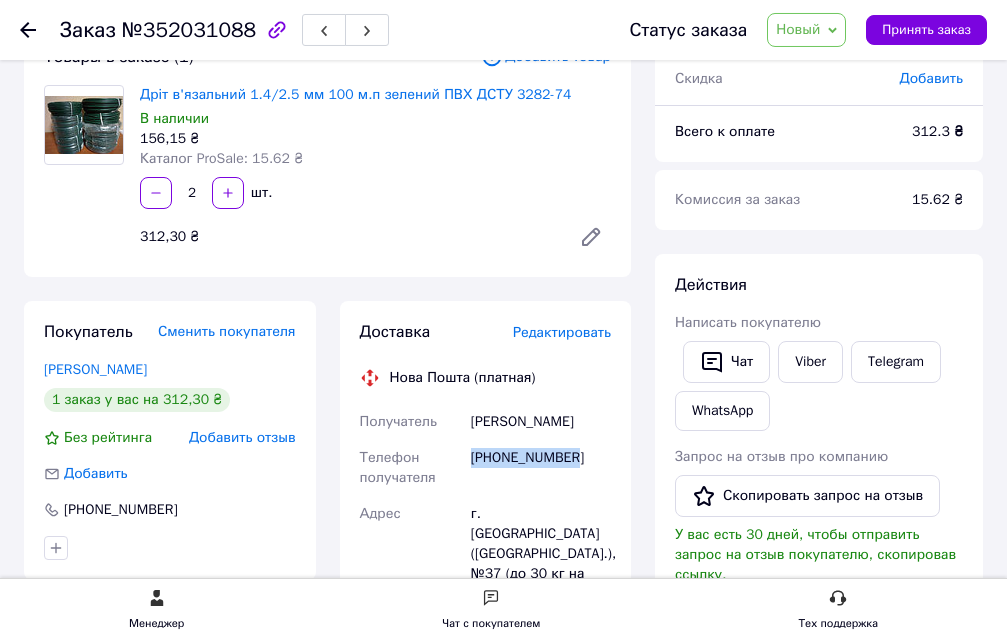 scroll, scrollTop: 102, scrollLeft: 0, axis: vertical 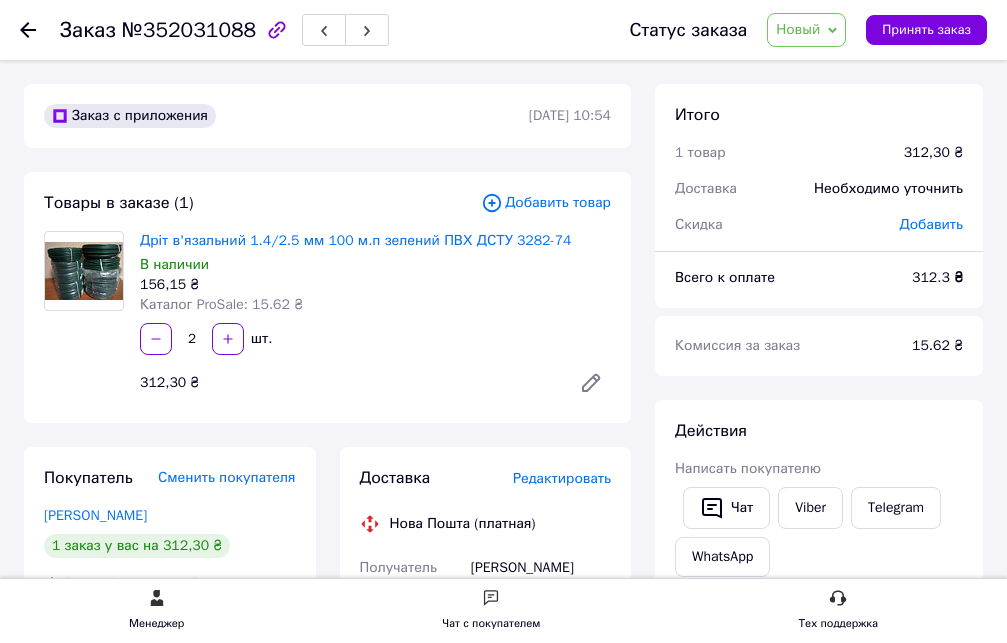 click 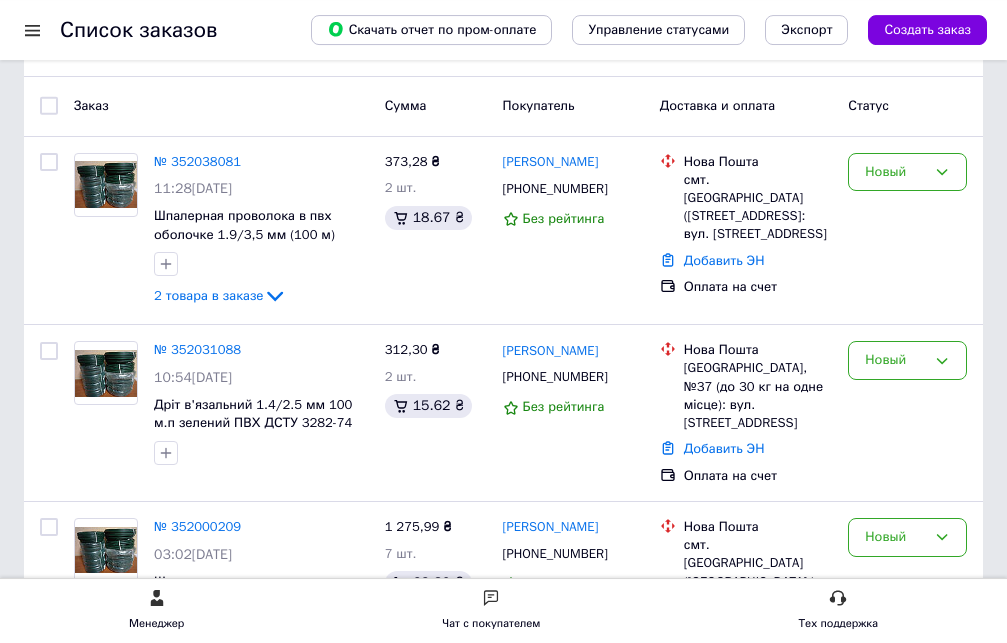 scroll, scrollTop: 102, scrollLeft: 0, axis: vertical 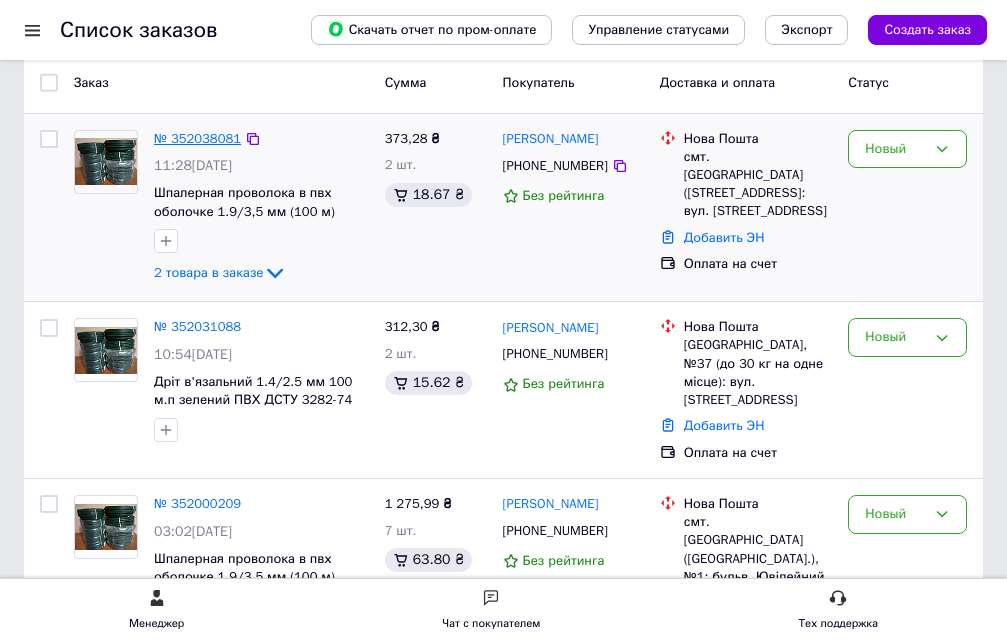 click on "№ 352038081" at bounding box center (197, 138) 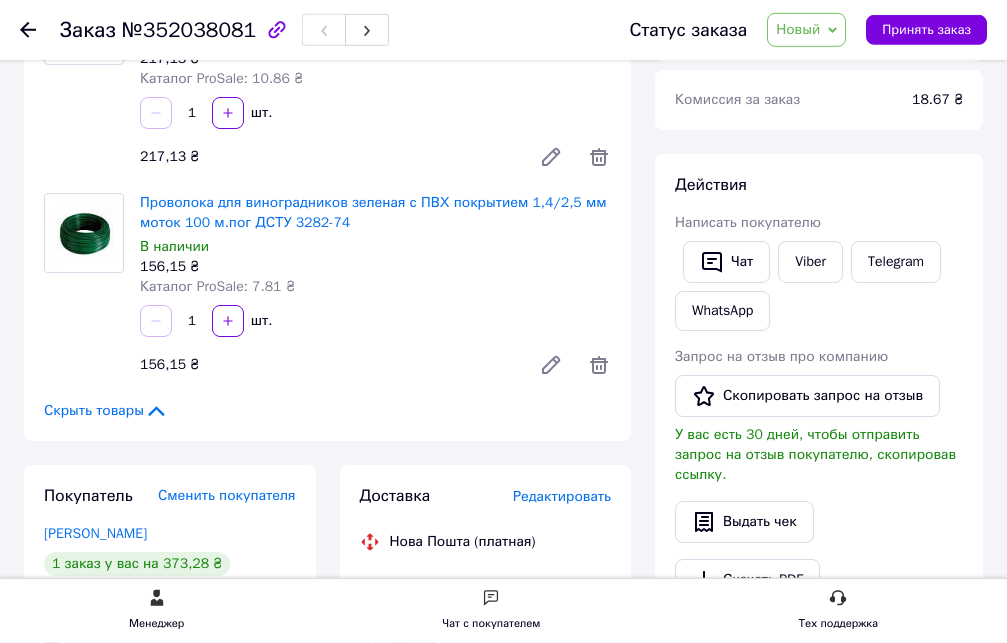 scroll, scrollTop: 306, scrollLeft: 0, axis: vertical 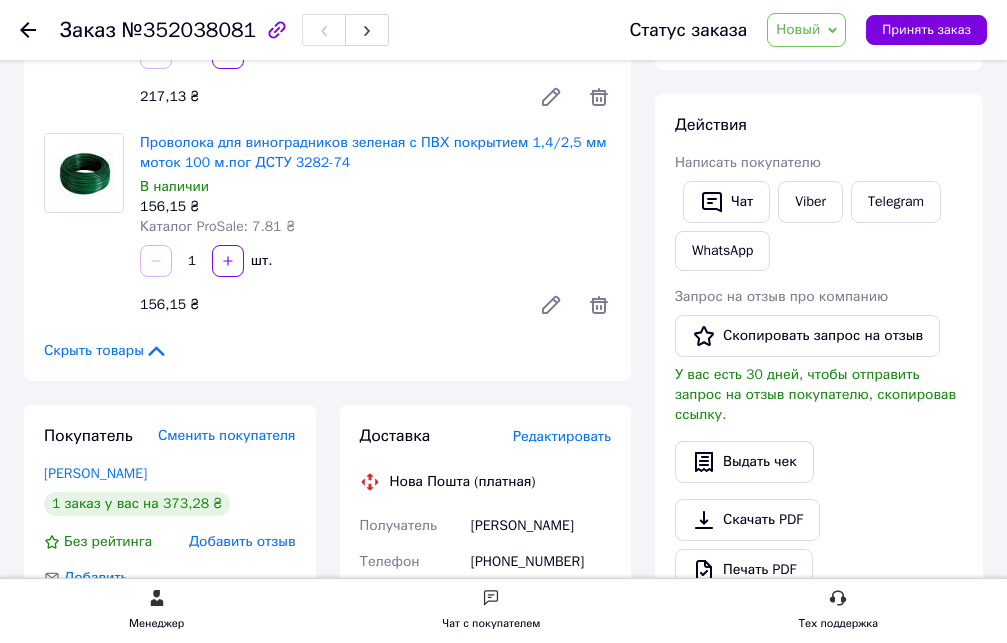 drag, startPoint x: 468, startPoint y: 507, endPoint x: 624, endPoint y: 518, distance: 156.38734 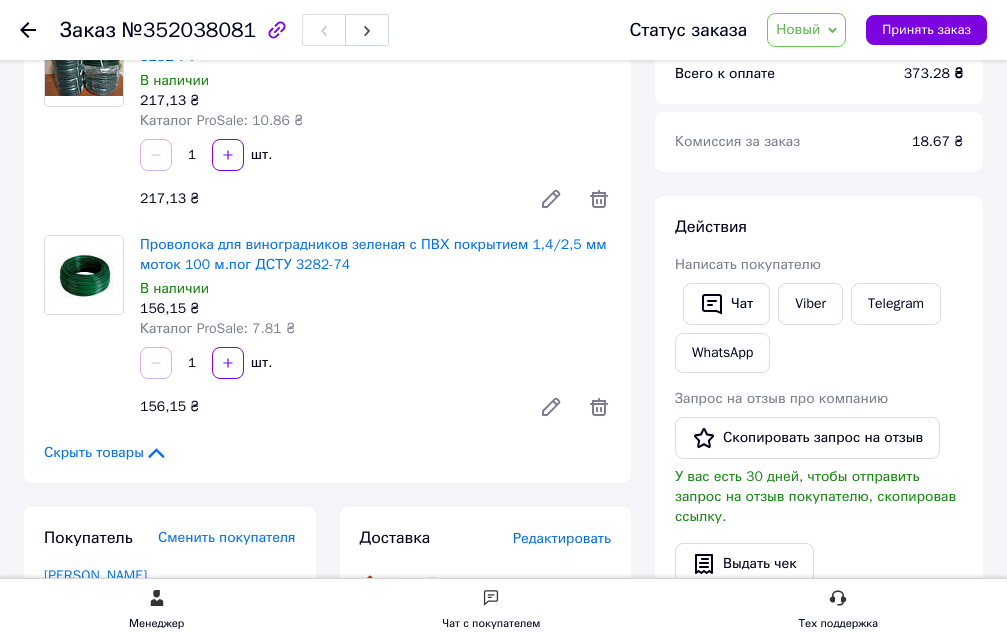 scroll, scrollTop: 510, scrollLeft: 0, axis: vertical 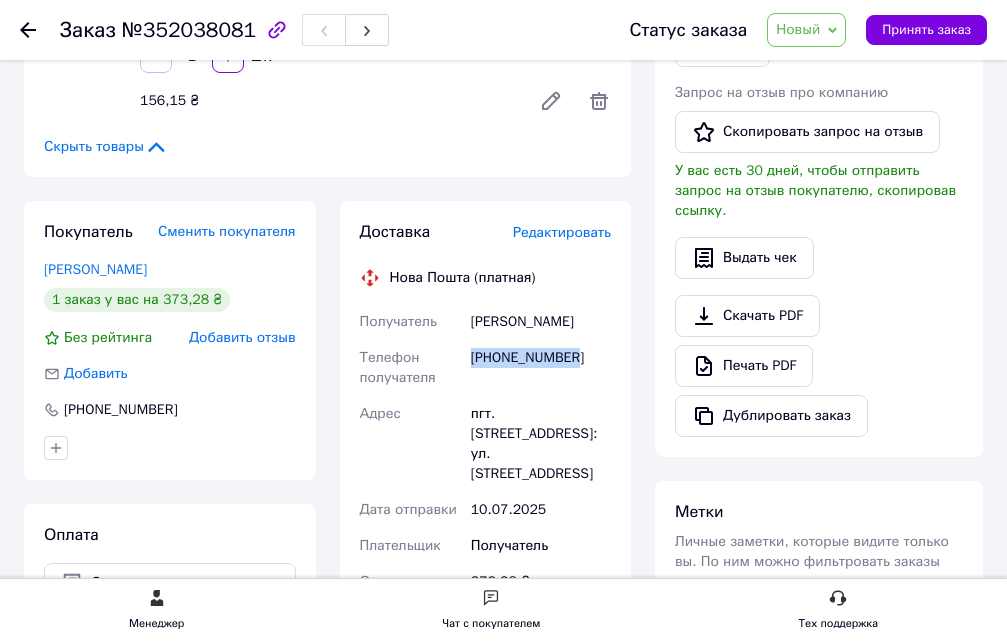 drag, startPoint x: 469, startPoint y: 334, endPoint x: 604, endPoint y: 334, distance: 135 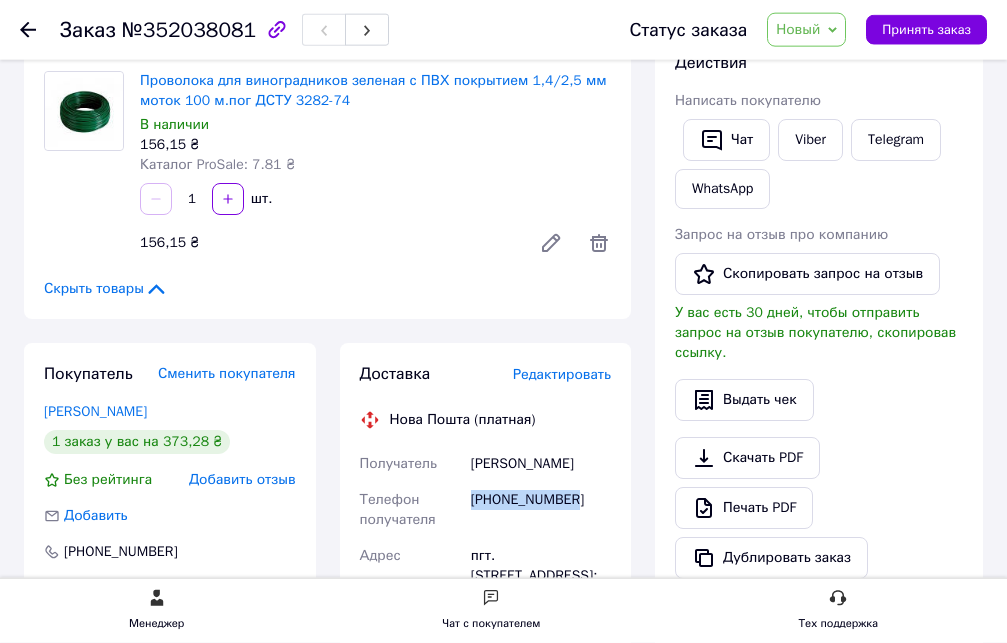 scroll, scrollTop: 204, scrollLeft: 0, axis: vertical 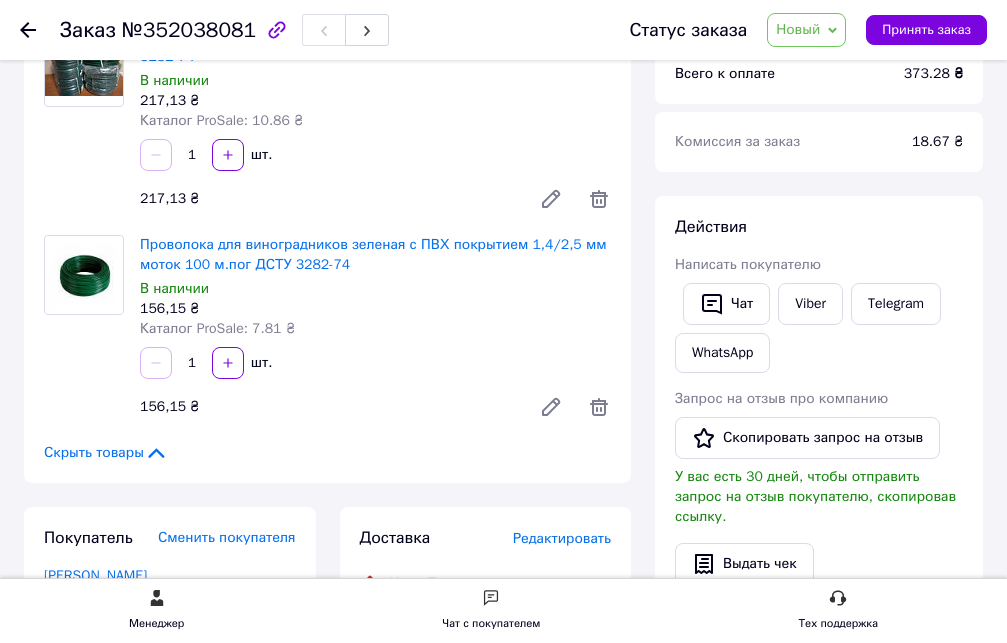 click 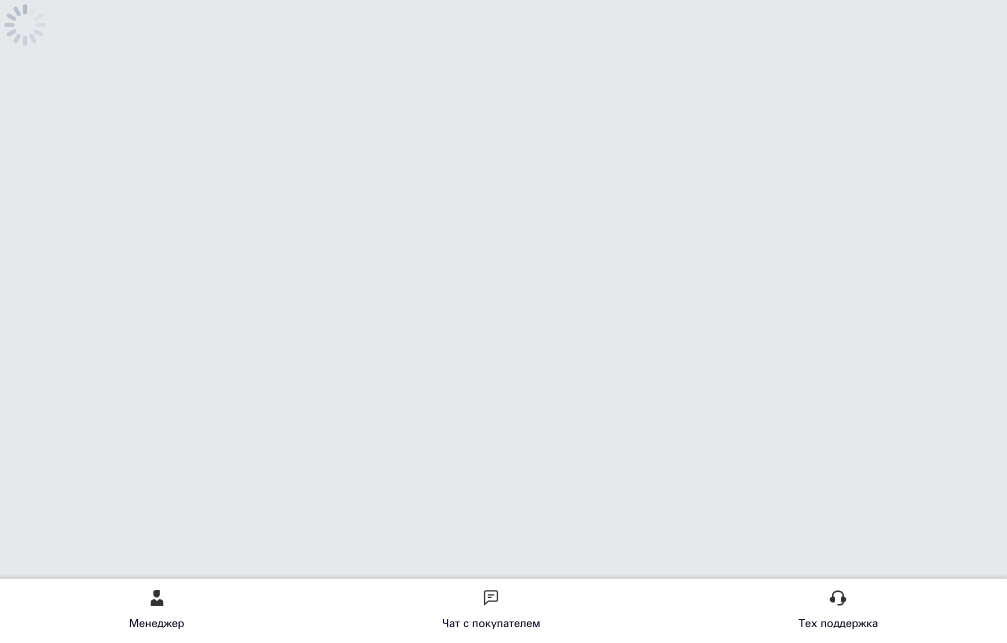 scroll, scrollTop: 0, scrollLeft: 0, axis: both 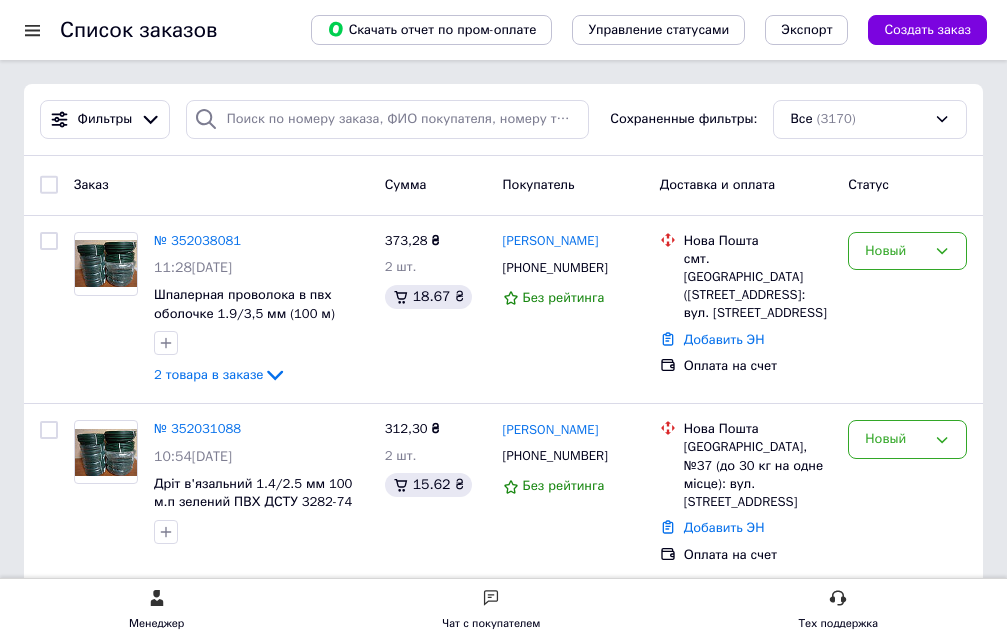 click on "Все (3170)" at bounding box center [870, 119] 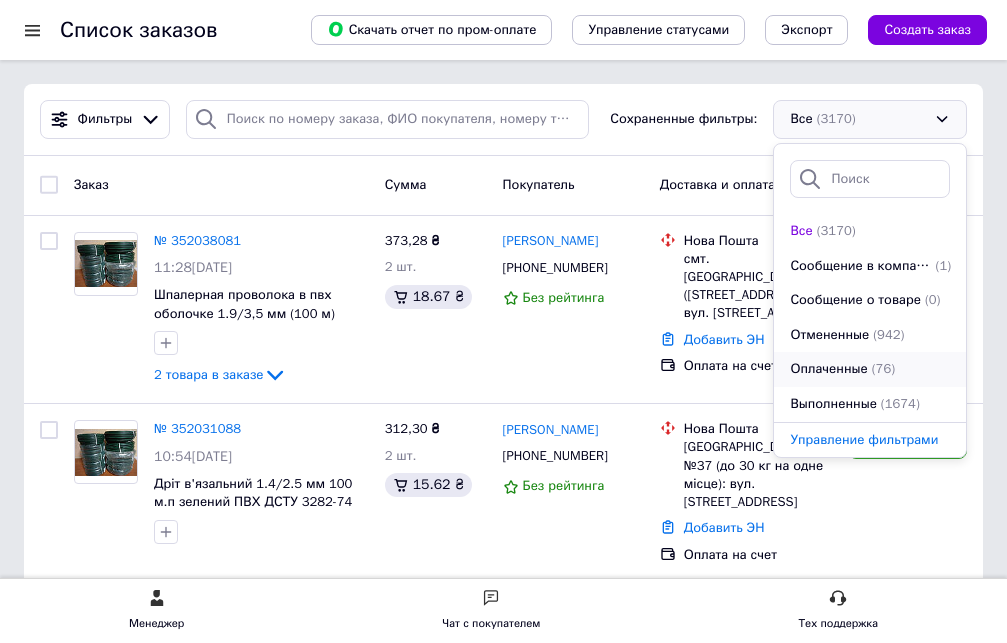 click on "Оплаченные" at bounding box center [828, 369] 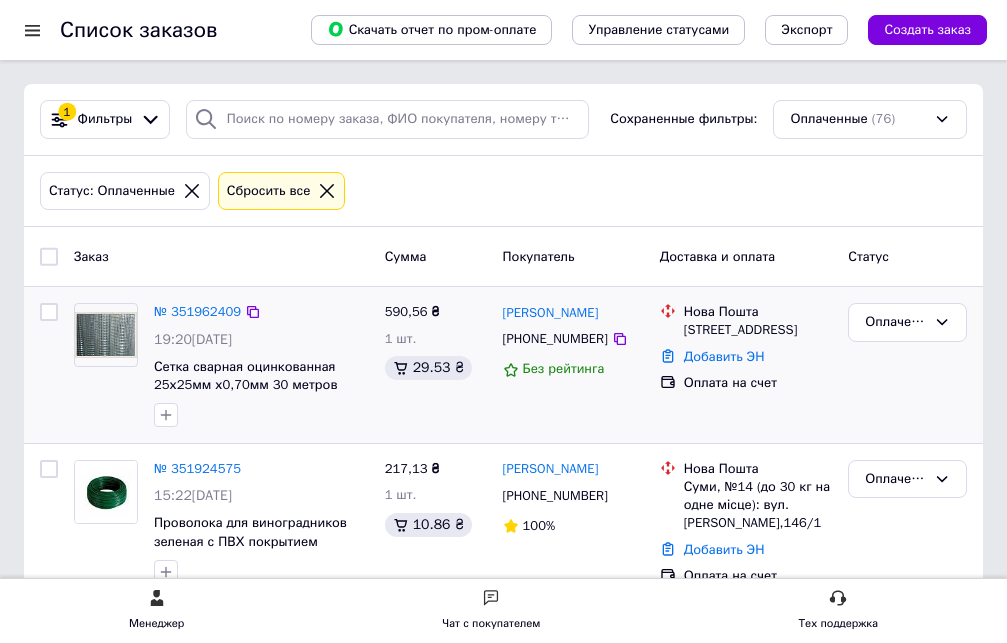 scroll, scrollTop: 102, scrollLeft: 0, axis: vertical 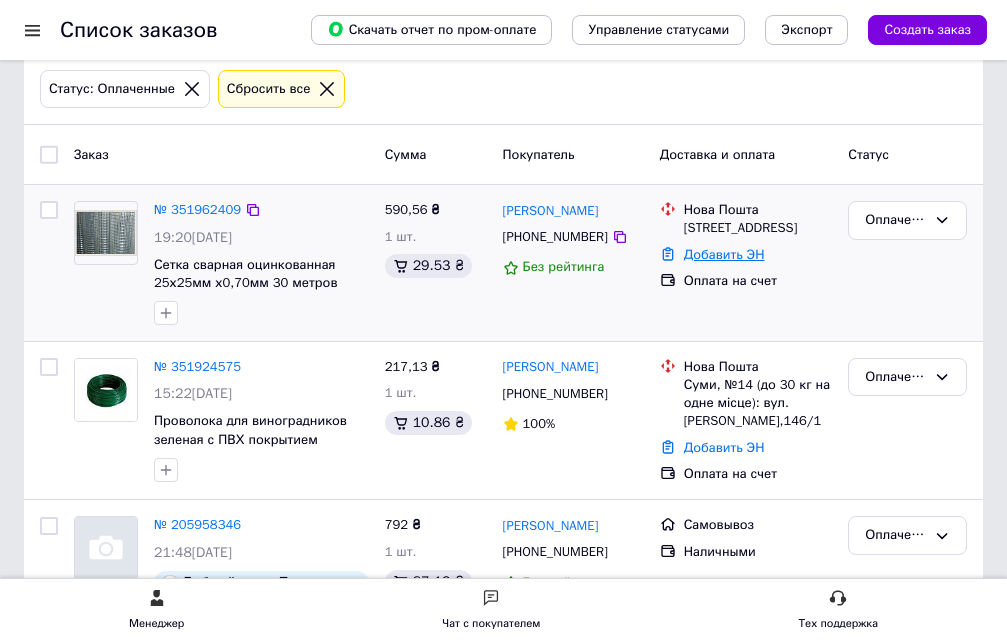 click on "Добавить ЭН" at bounding box center [724, 254] 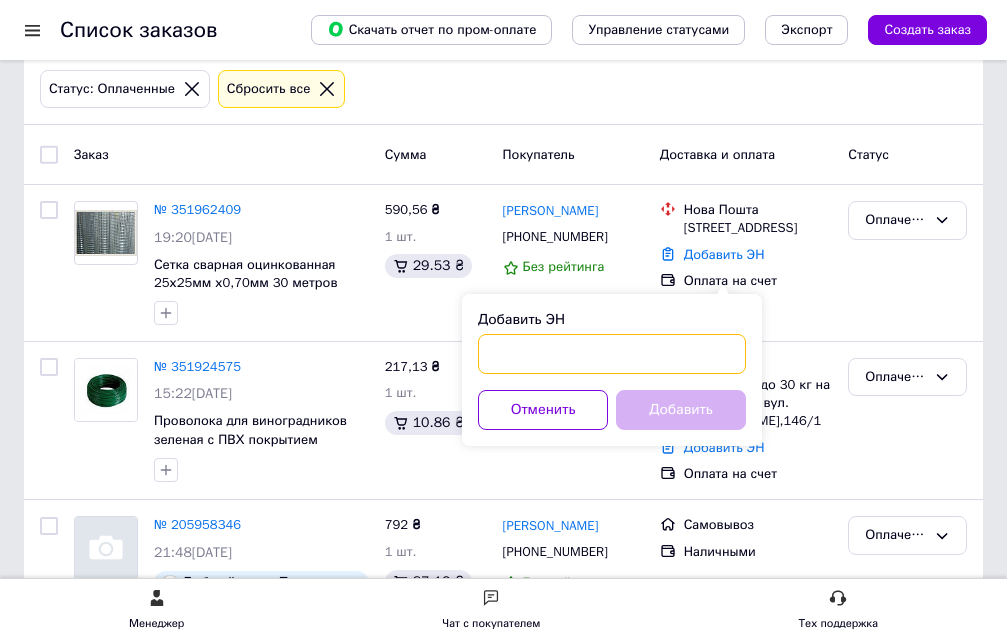 click on "Добавить ЭН" at bounding box center [612, 354] 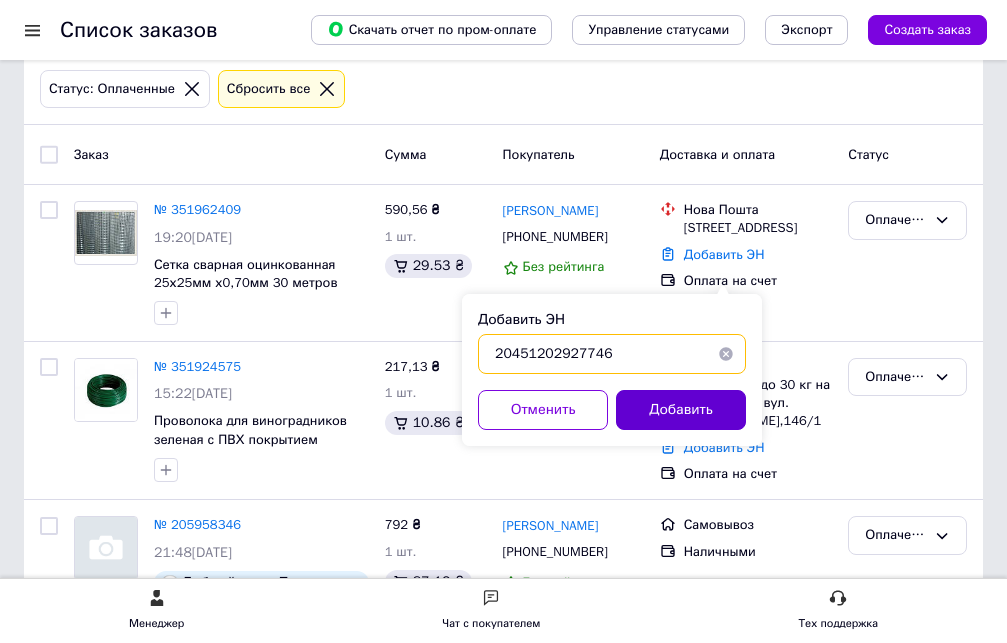 type on "20451202927746" 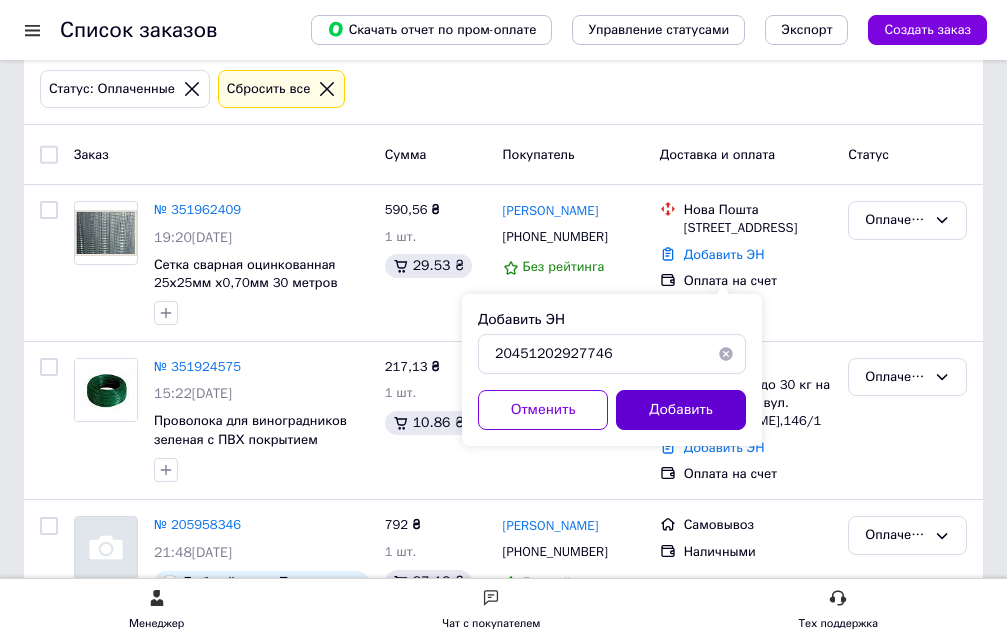 click on "Добавить" at bounding box center [681, 410] 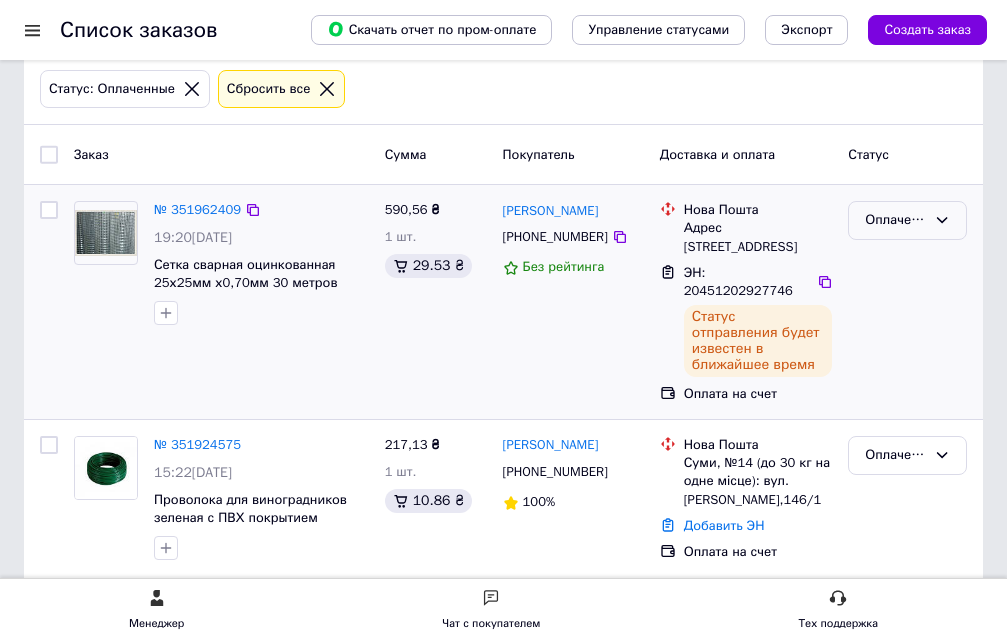 click on "Оплаченный" at bounding box center (895, 220) 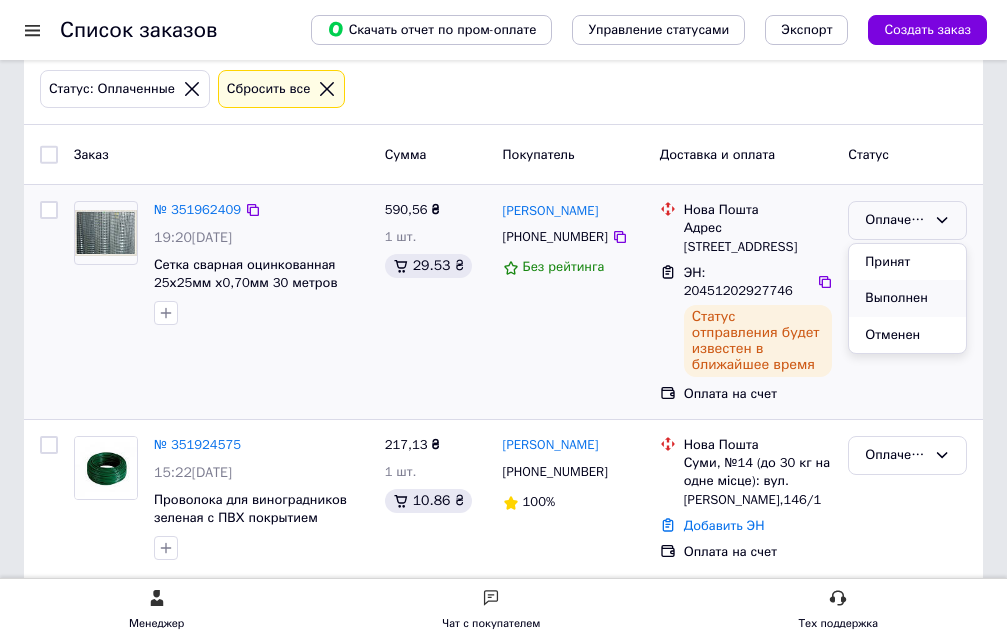 click on "Выполнен" at bounding box center (907, 298) 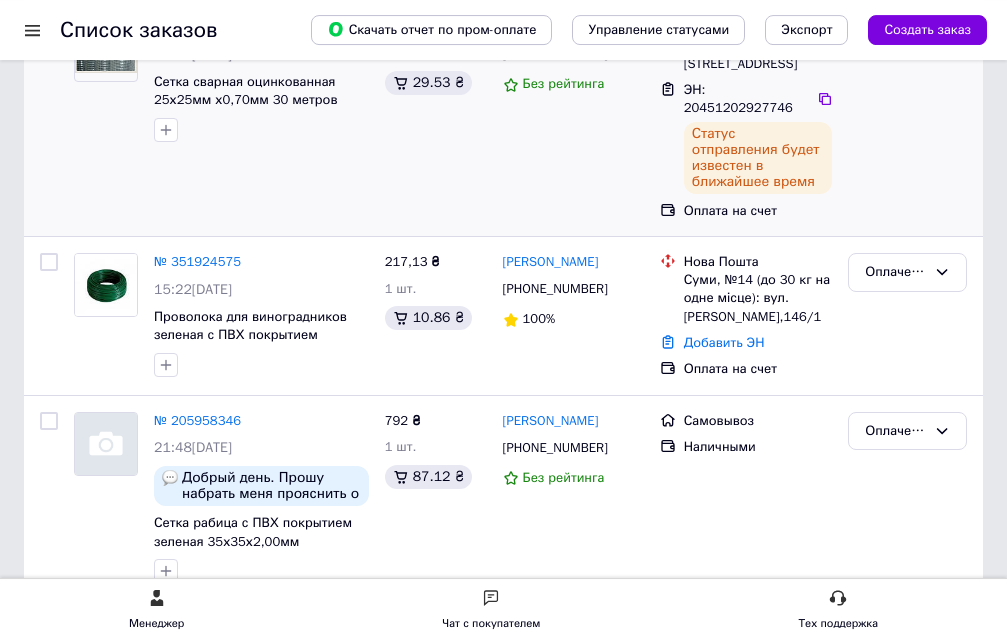 scroll, scrollTop: 0, scrollLeft: 0, axis: both 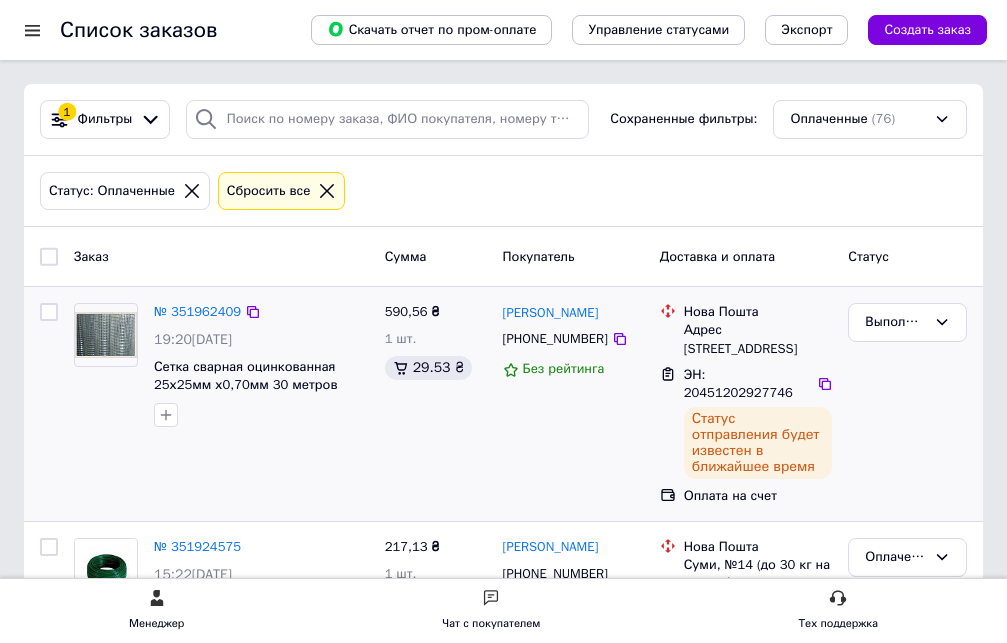 click at bounding box center [32, 30] 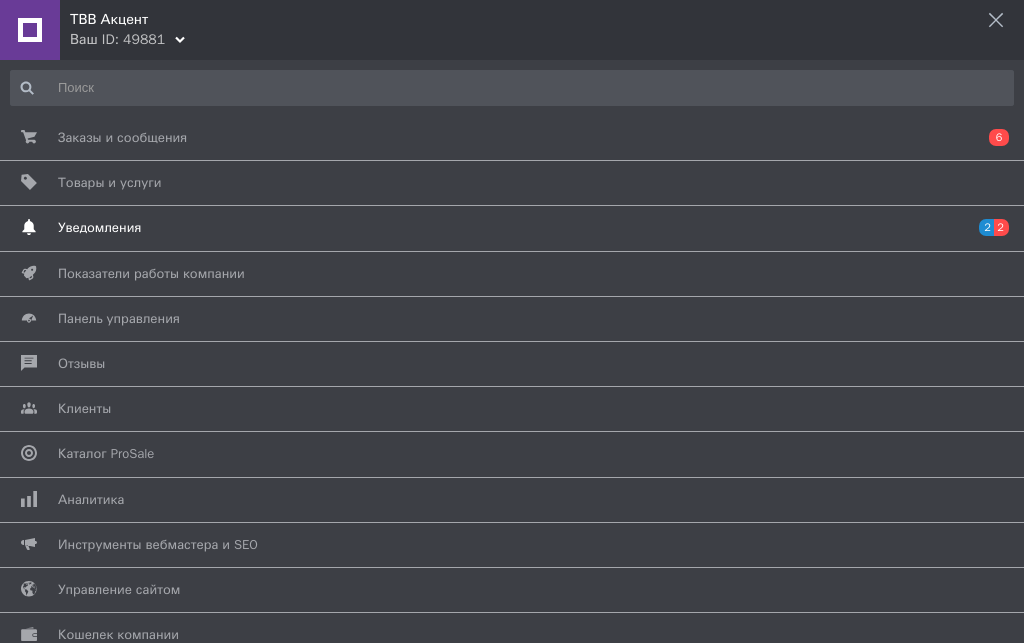 click on "Уведомления" at bounding box center (99, 228) 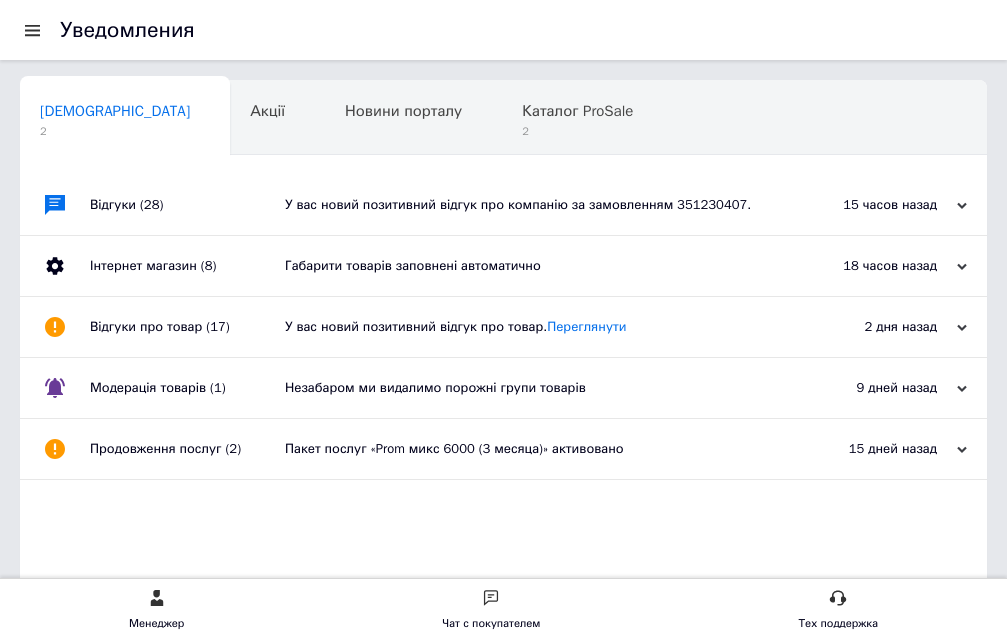 click on "Інтернет магазин   (8)" at bounding box center [187, 266] 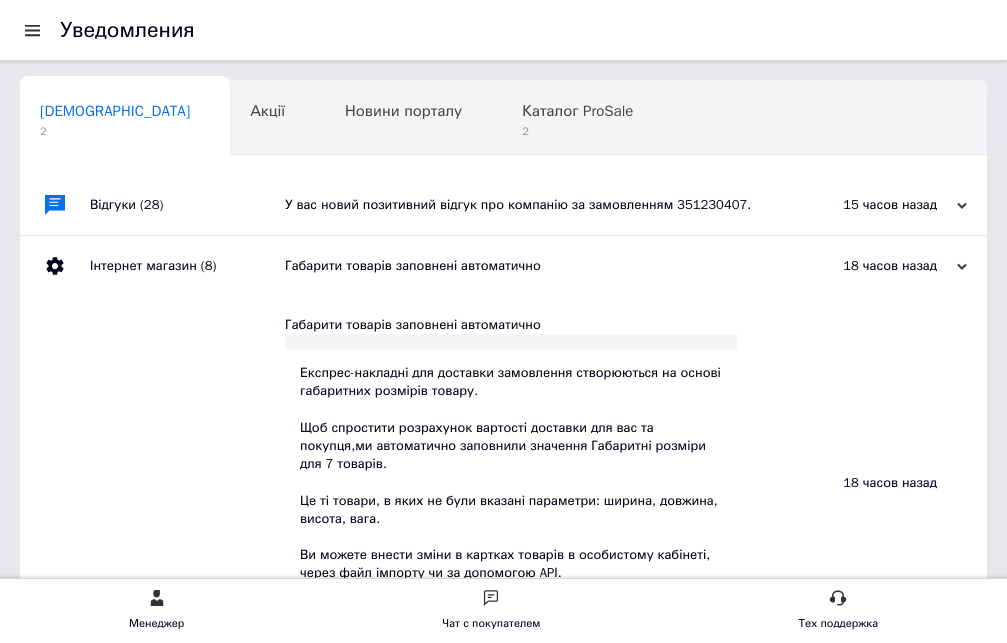 click on "У вас новий позитивний відгук про компанію за замовленням 351230407." at bounding box center (526, 205) 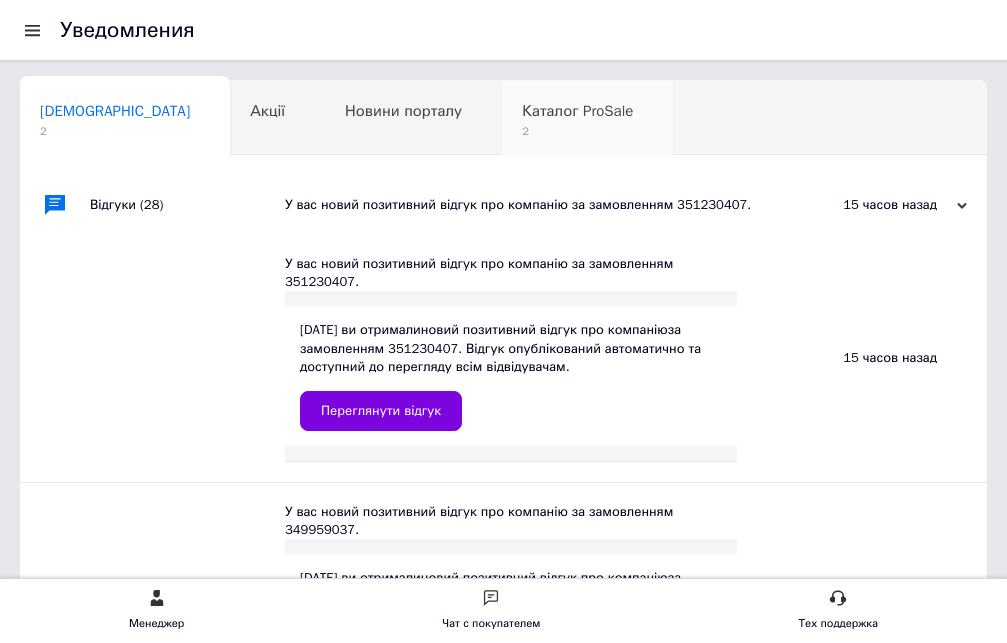 click on "Каталог ProSale 2" at bounding box center (587, 119) 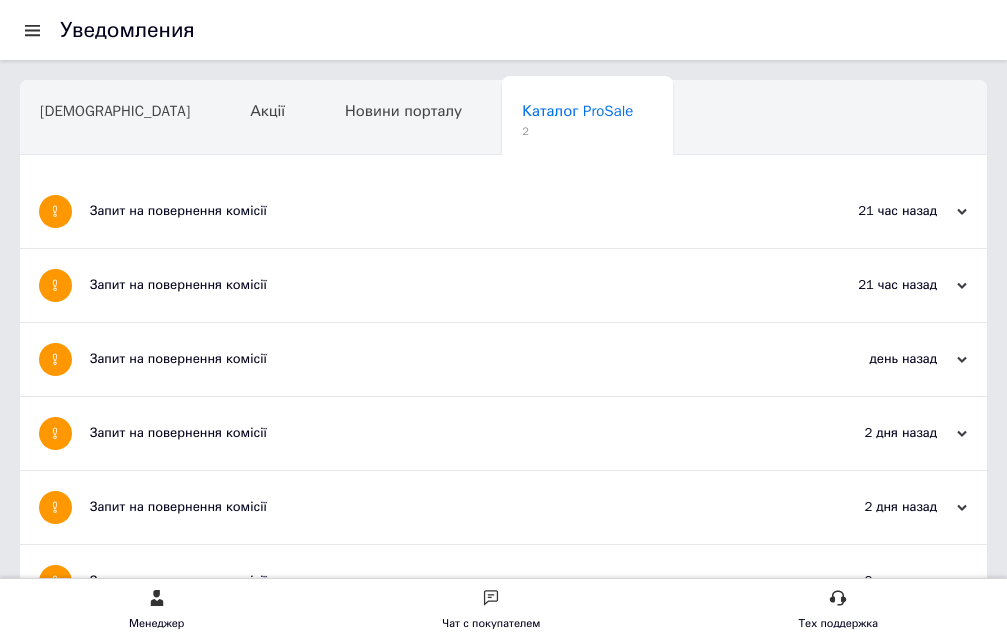 click on "Запит на повернення комісії" at bounding box center (428, 285) 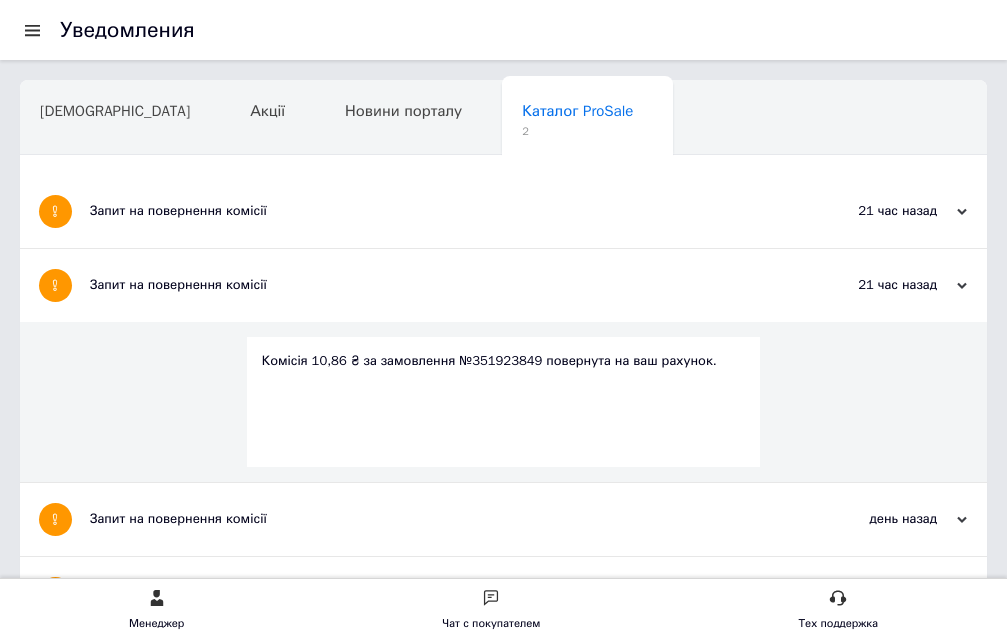 click on "Запит на повернення комісії" at bounding box center [428, 211] 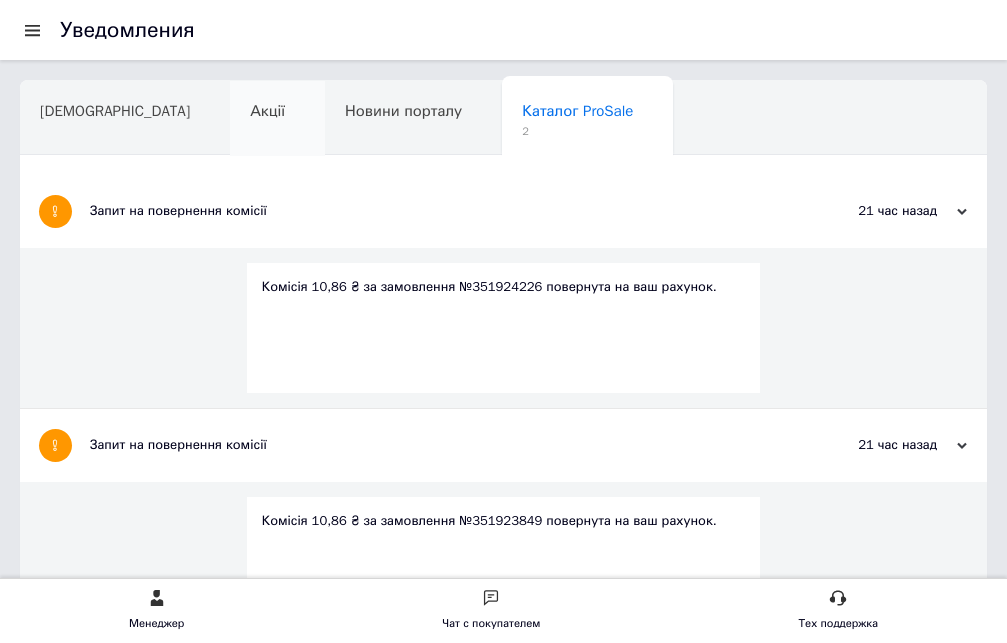 click on "Акції" at bounding box center [267, 111] 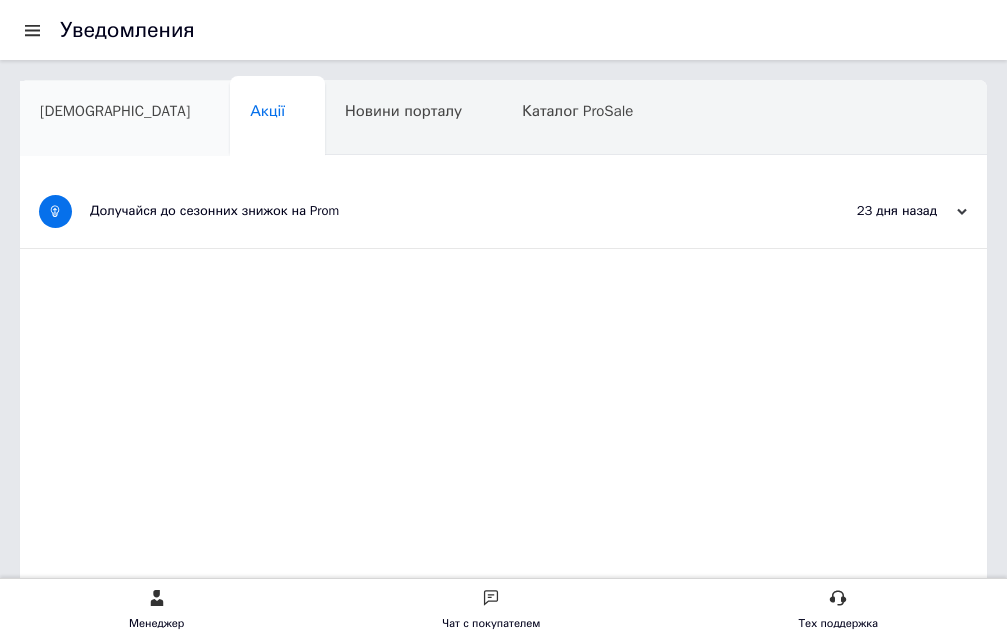 click on "Сповіщення" at bounding box center (115, 111) 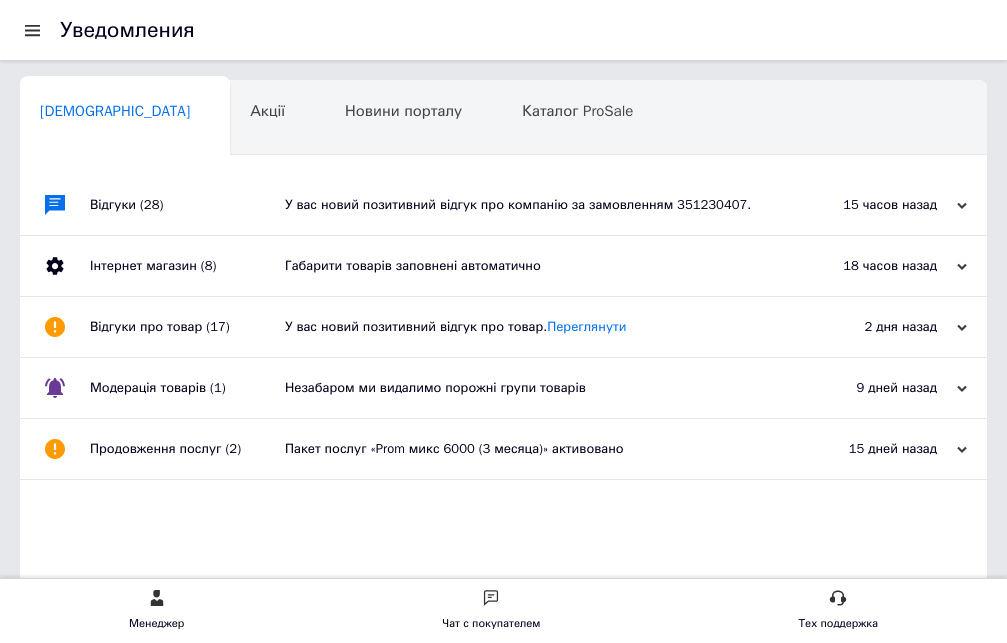 click at bounding box center [32, 30] 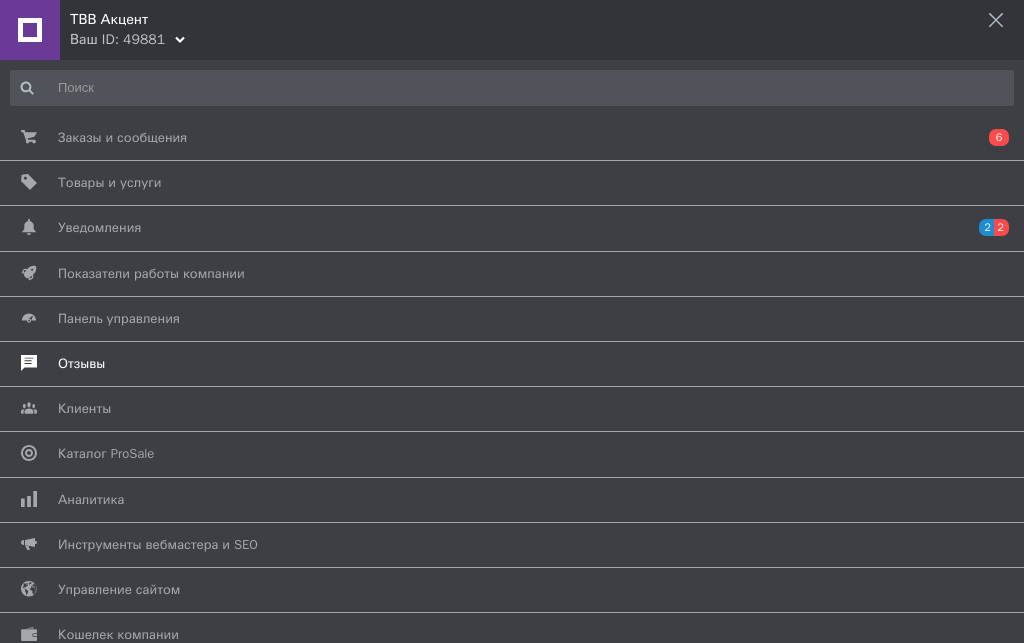 click on "Отзывы" at bounding box center [507, 364] 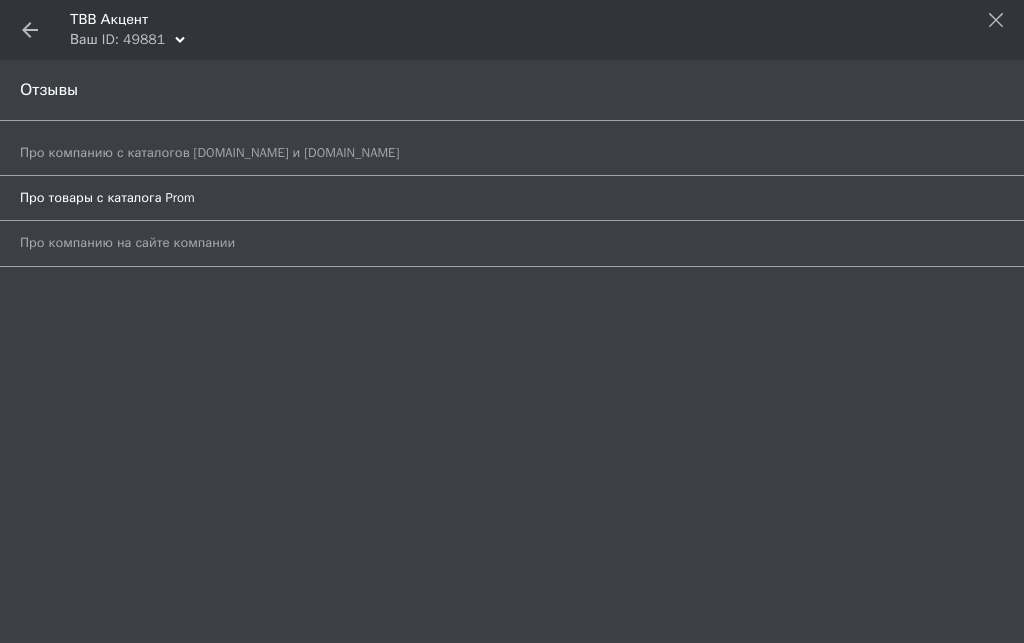 click on "Про товары с каталога Prom" at bounding box center [107, 198] 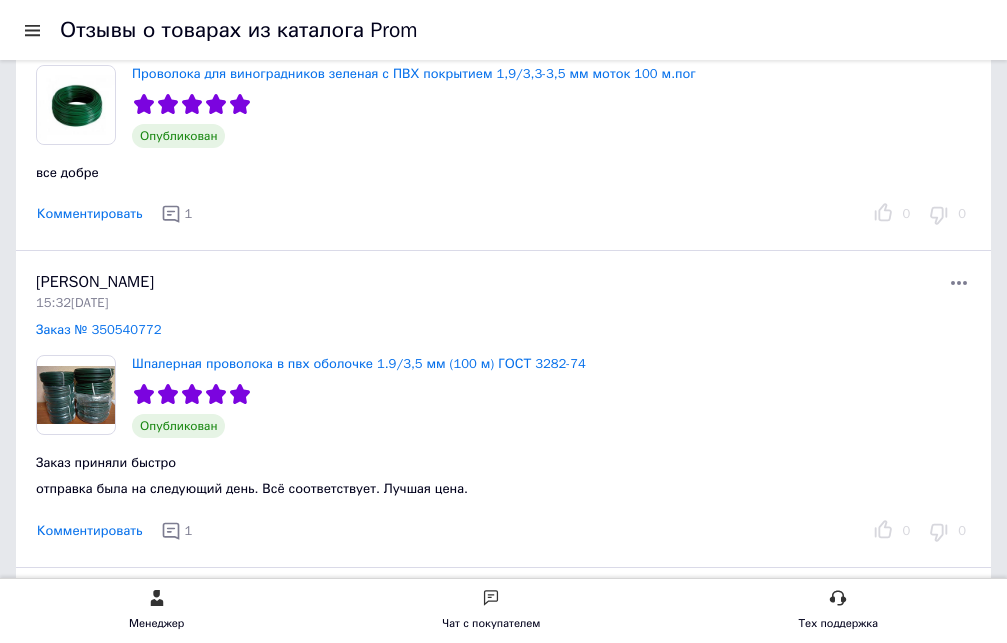 scroll, scrollTop: 0, scrollLeft: 0, axis: both 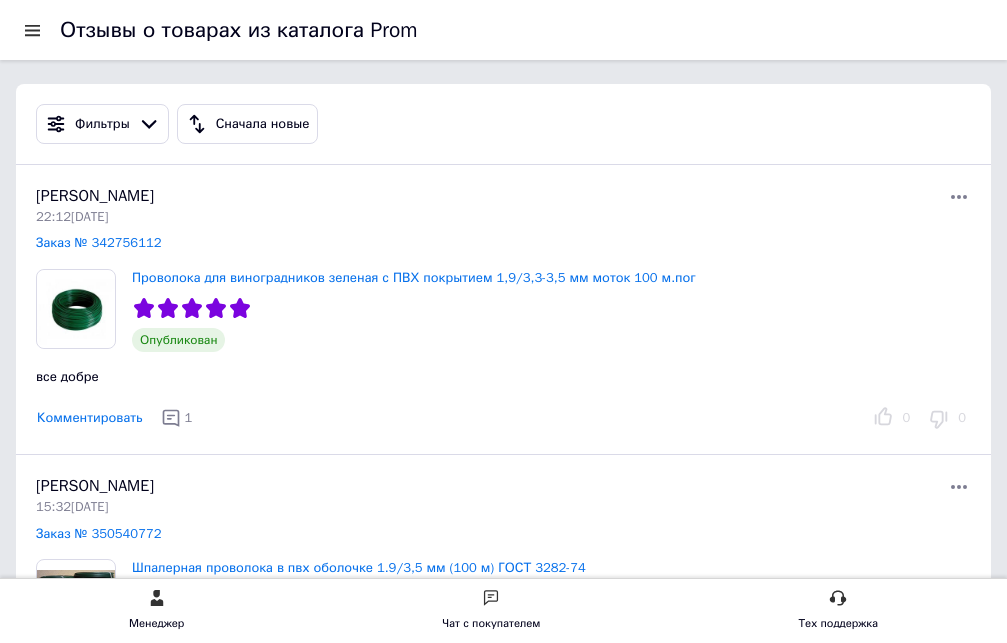 click at bounding box center [32, 30] 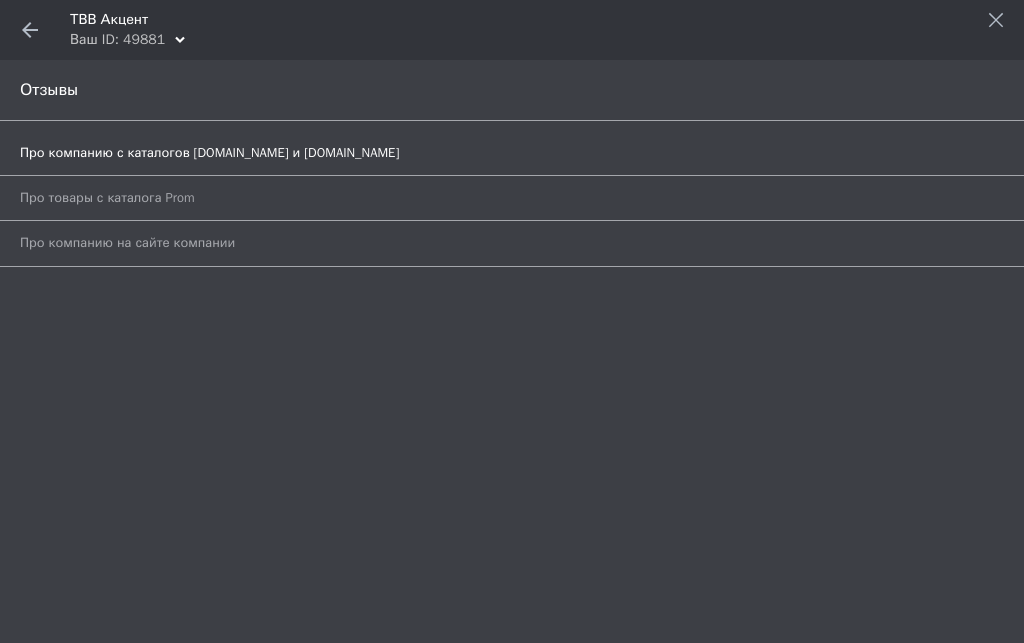 click on "Про компанию с каталогов Prom.ua и Bigl.ua" at bounding box center (209, 153) 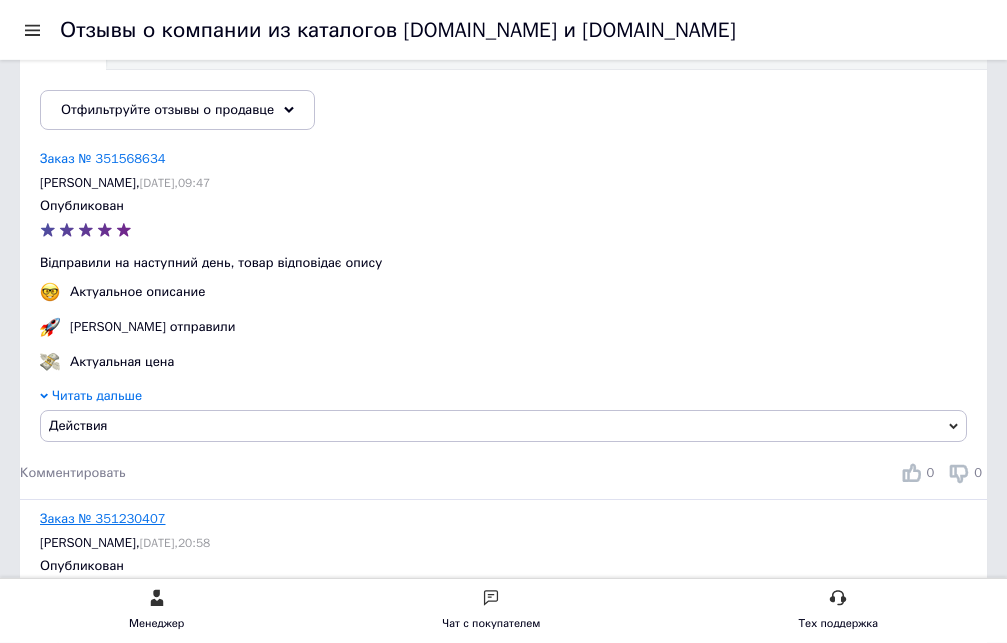 scroll, scrollTop: 204, scrollLeft: 0, axis: vertical 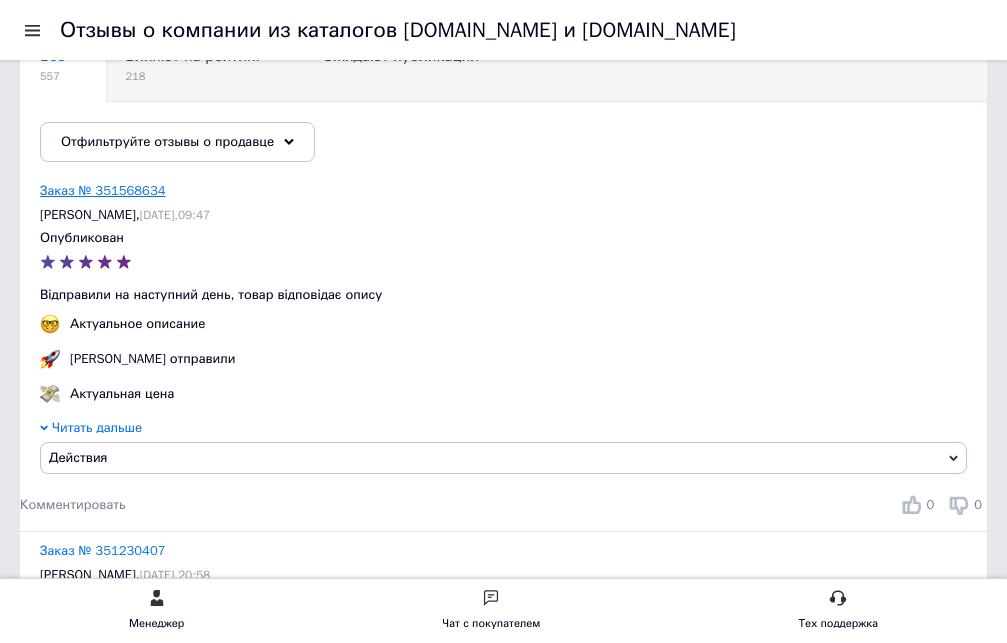 click on "Заказ № 351568634" at bounding box center (103, 190) 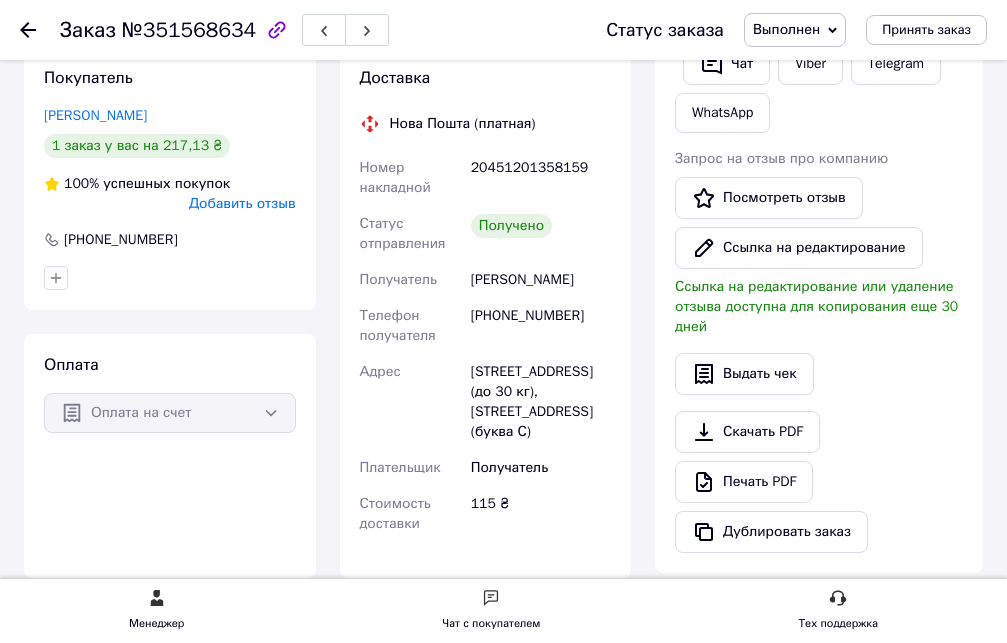 scroll, scrollTop: 0, scrollLeft: 0, axis: both 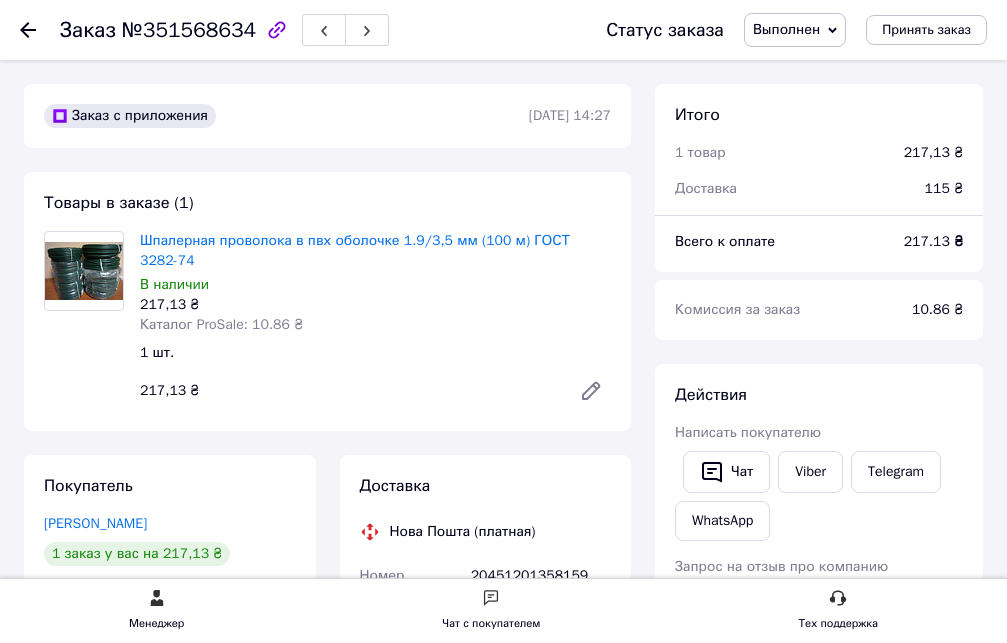 click 